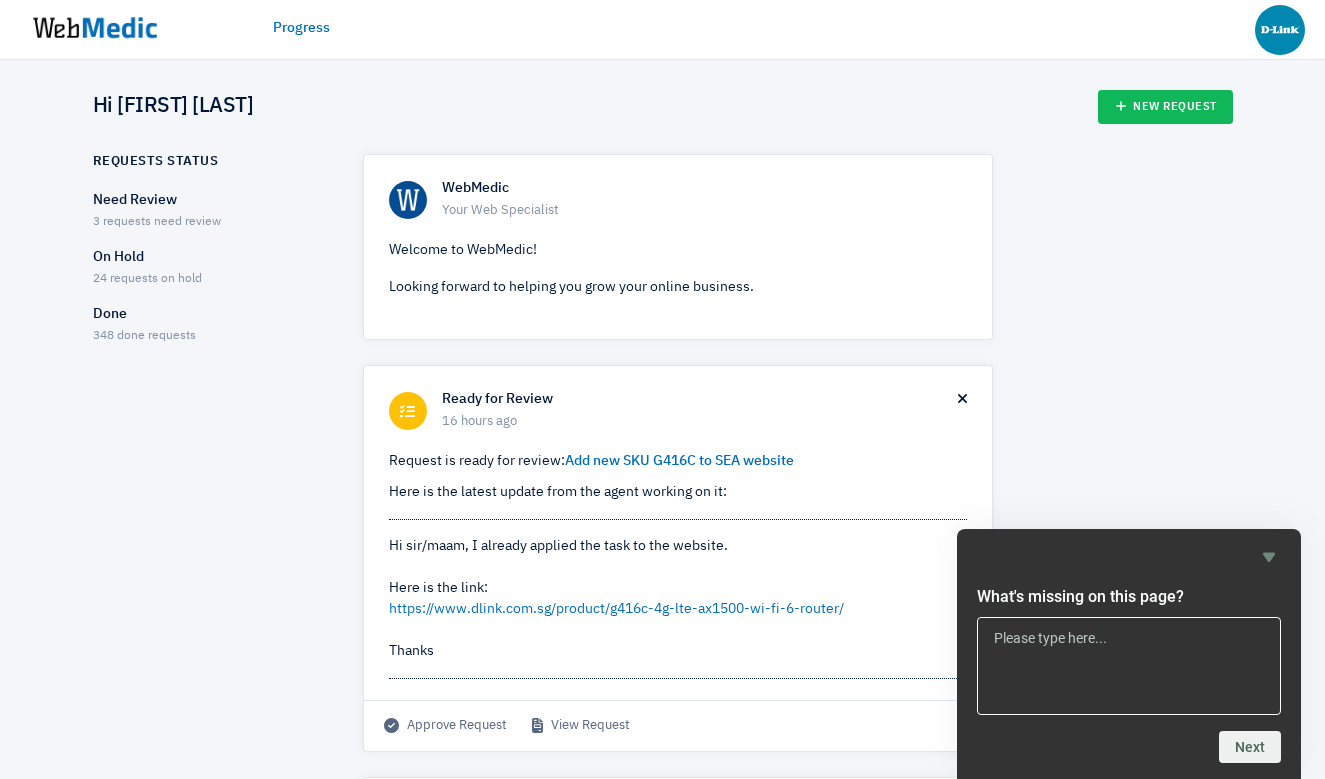 scroll, scrollTop: 0, scrollLeft: 0, axis: both 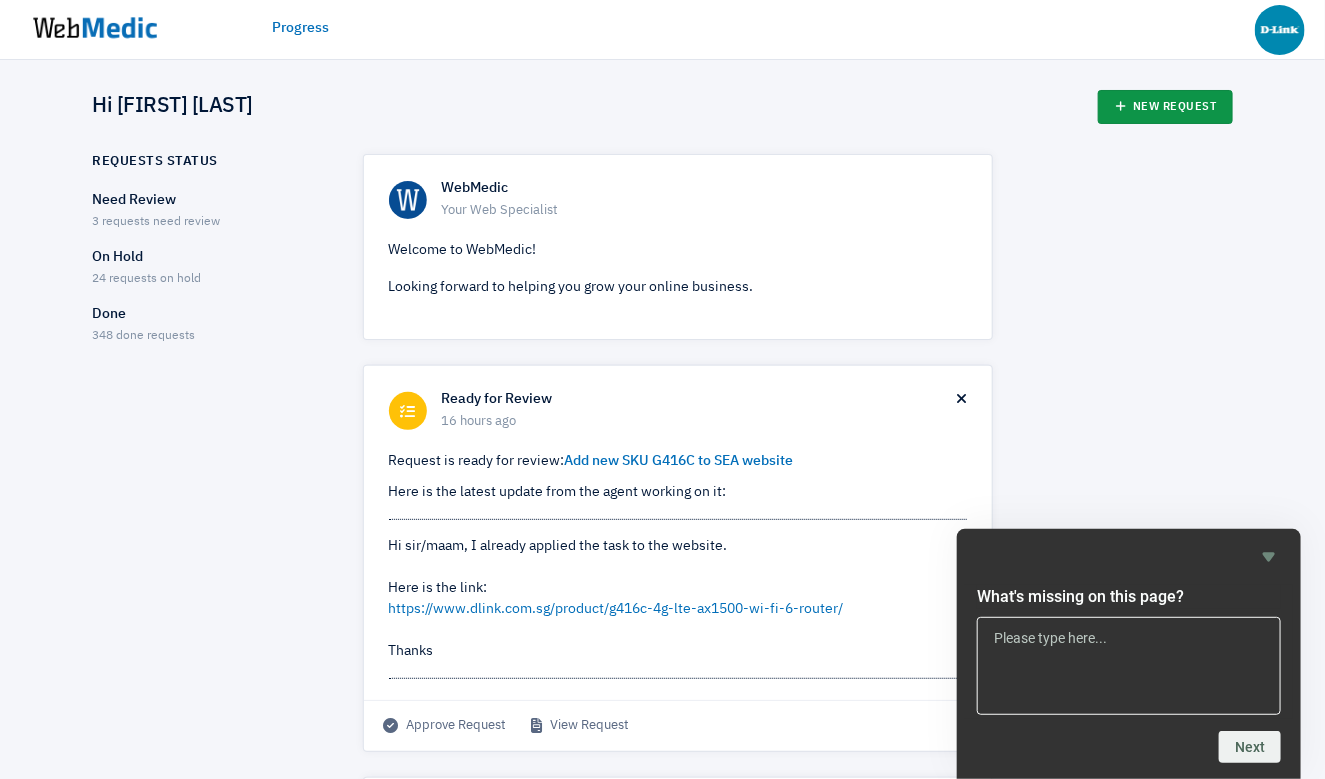 click on "New Request" at bounding box center (1165, 107) 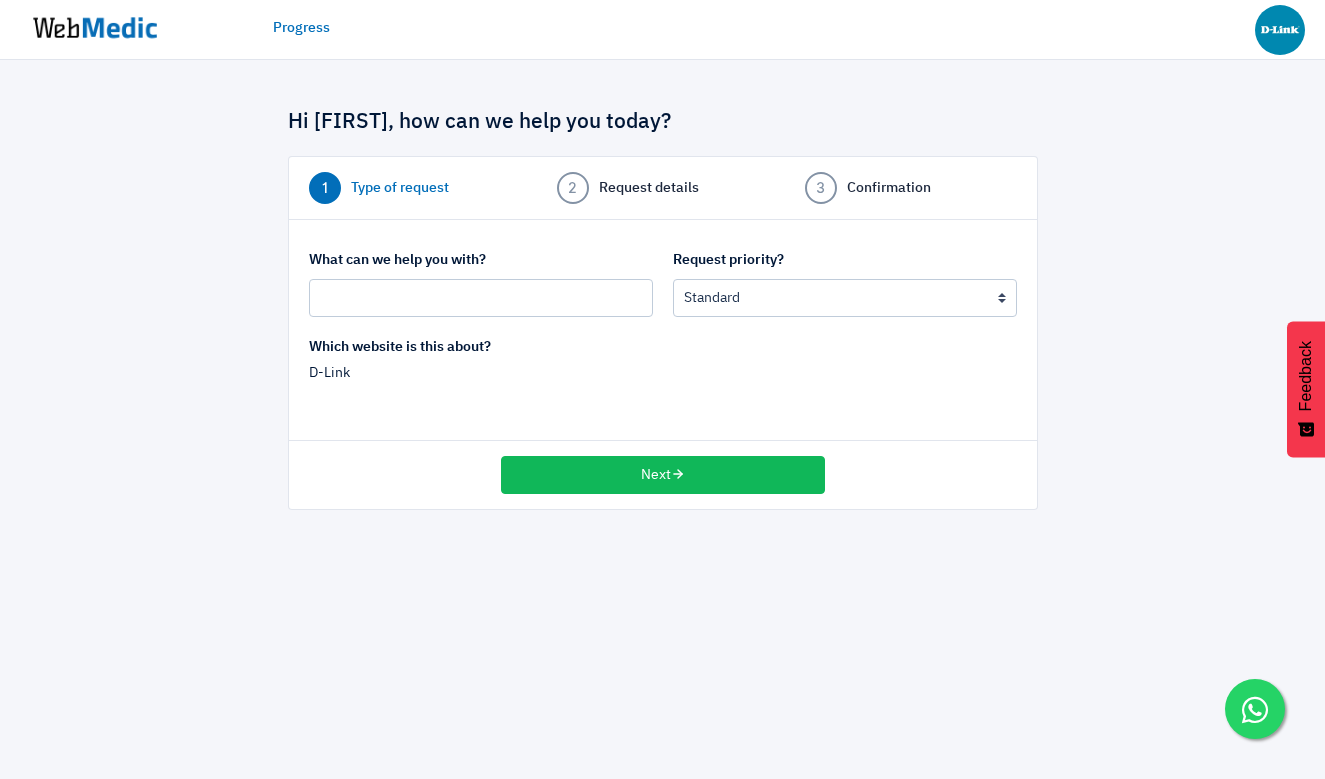 scroll, scrollTop: 0, scrollLeft: 0, axis: both 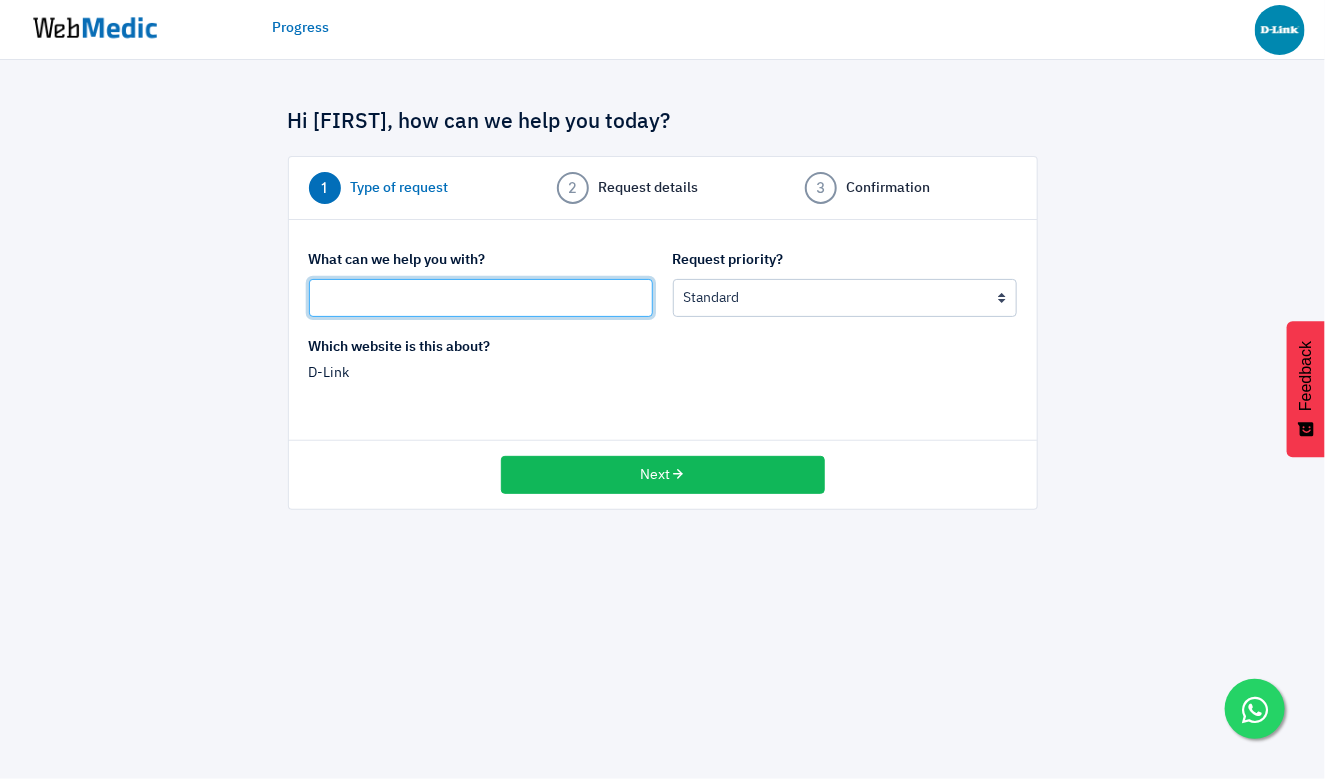 click at bounding box center (481, 298) 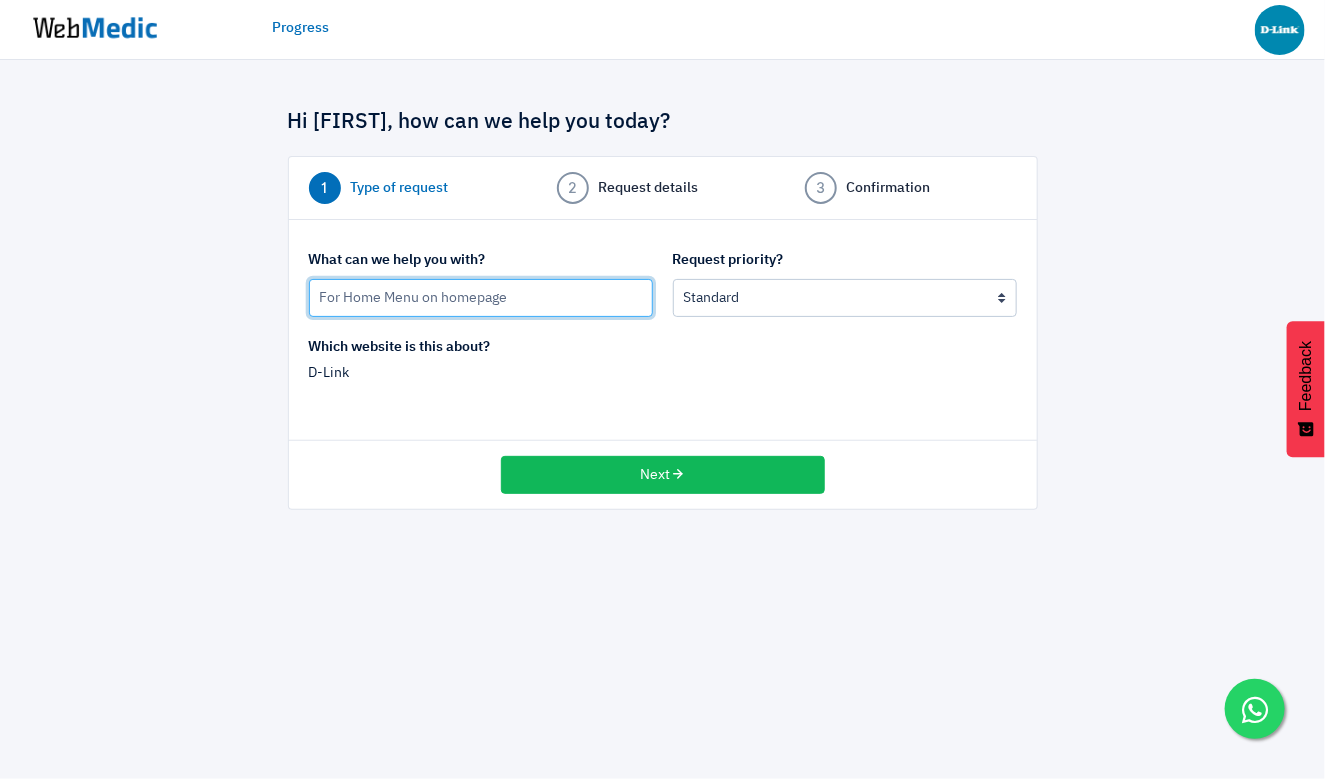 type on "For Home Menu on homepage" 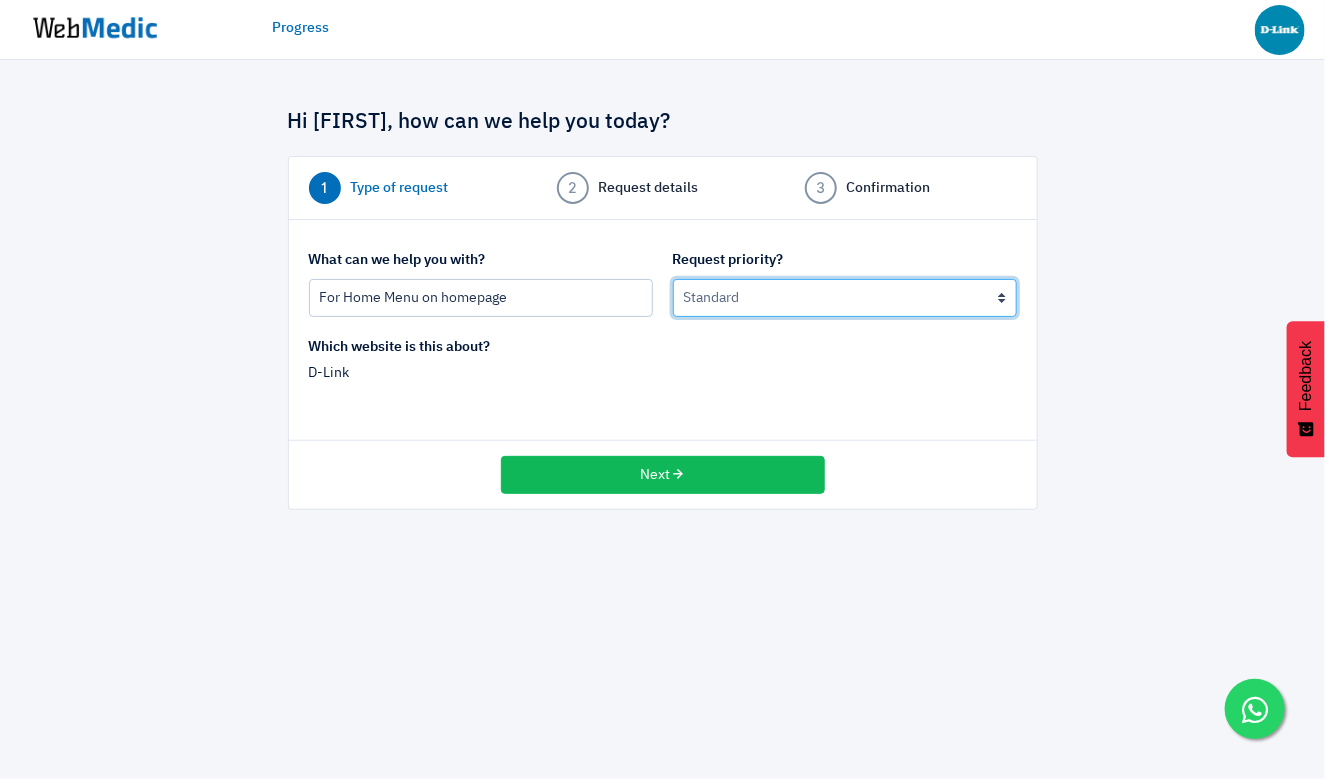 click on "Urgent: this is a mission critical issue   High: this needs to be prioritized before my other requests   Standard   Low: this can wait   Later: long term project" at bounding box center [845, 298] 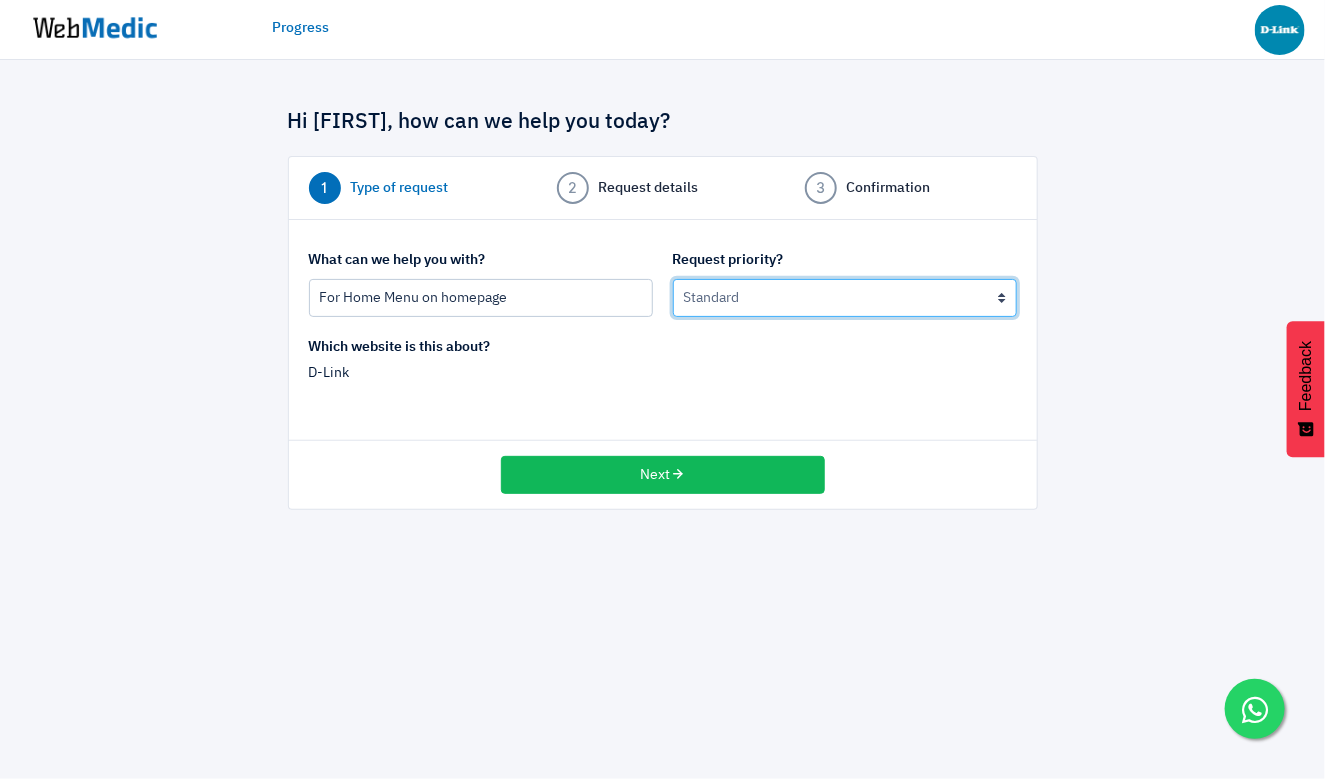 select on "1" 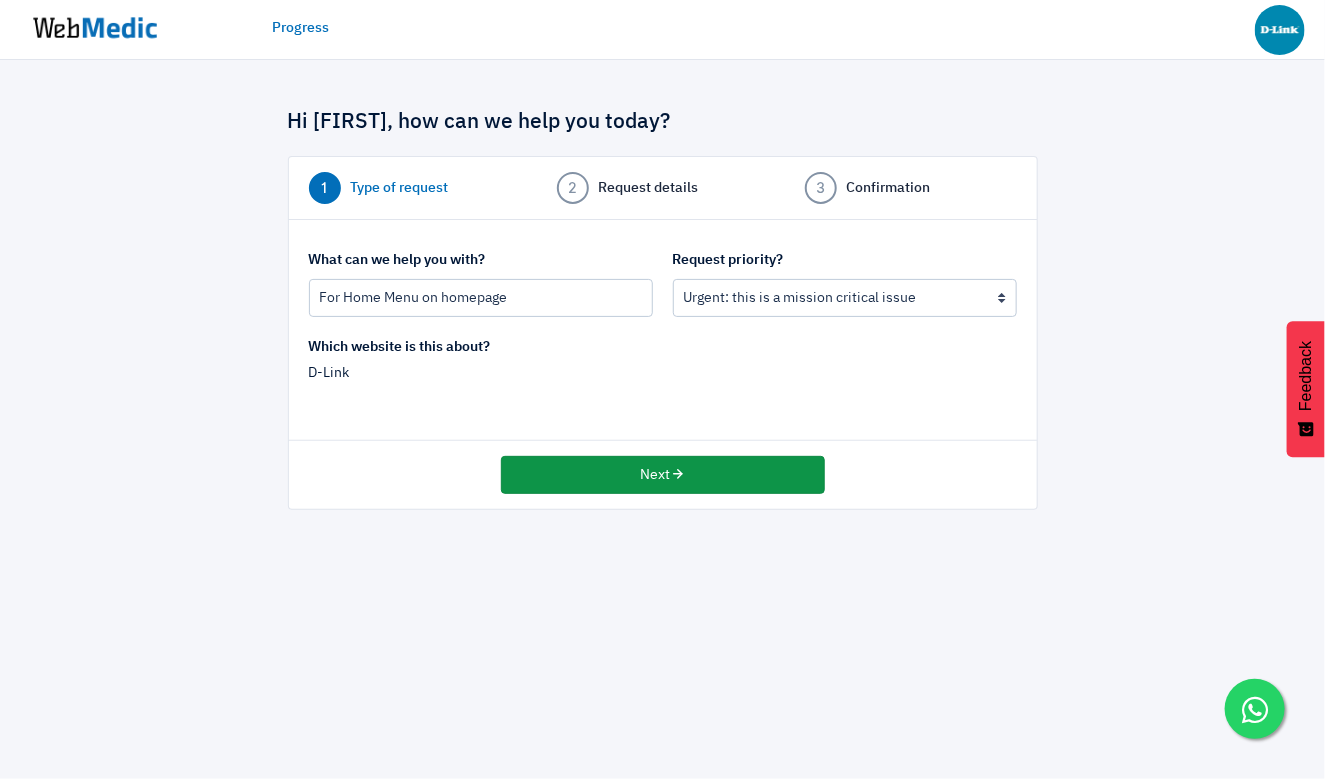 click on "Next" at bounding box center [663, 475] 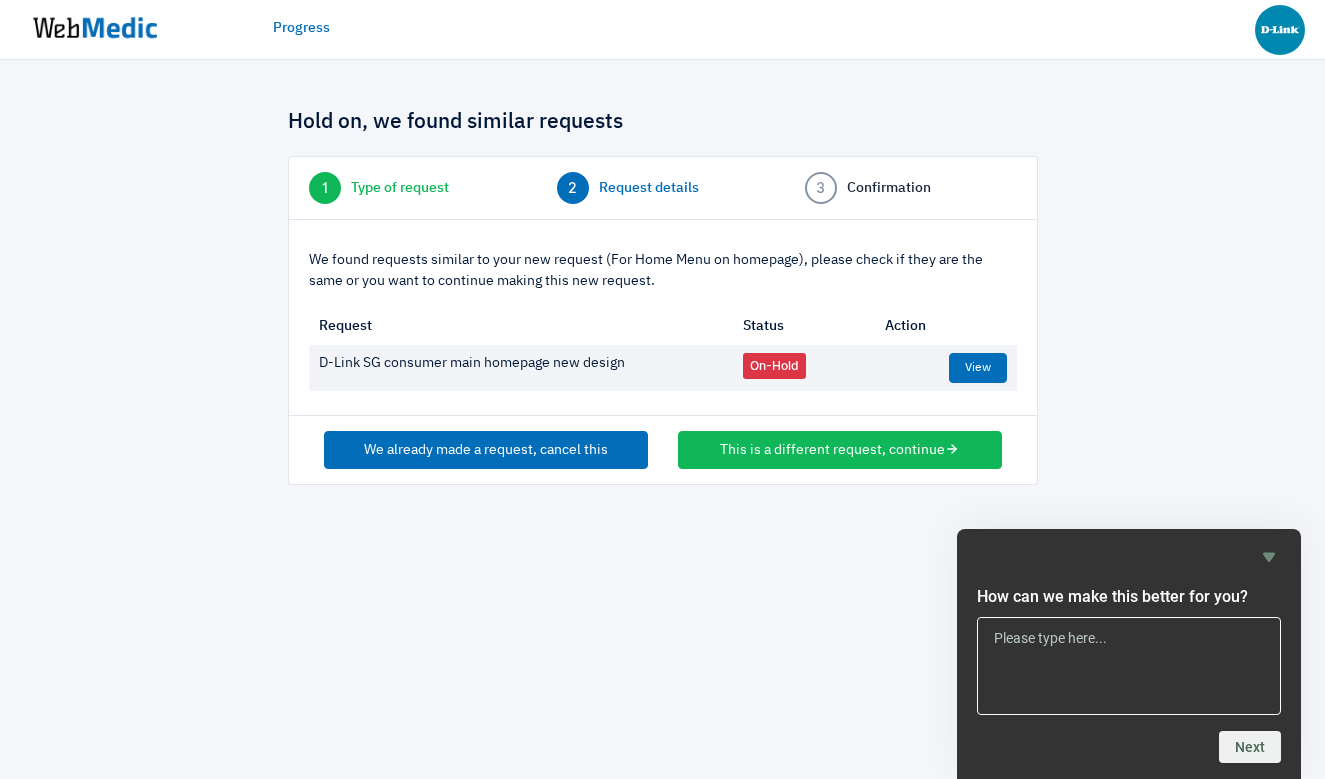 scroll, scrollTop: 0, scrollLeft: 0, axis: both 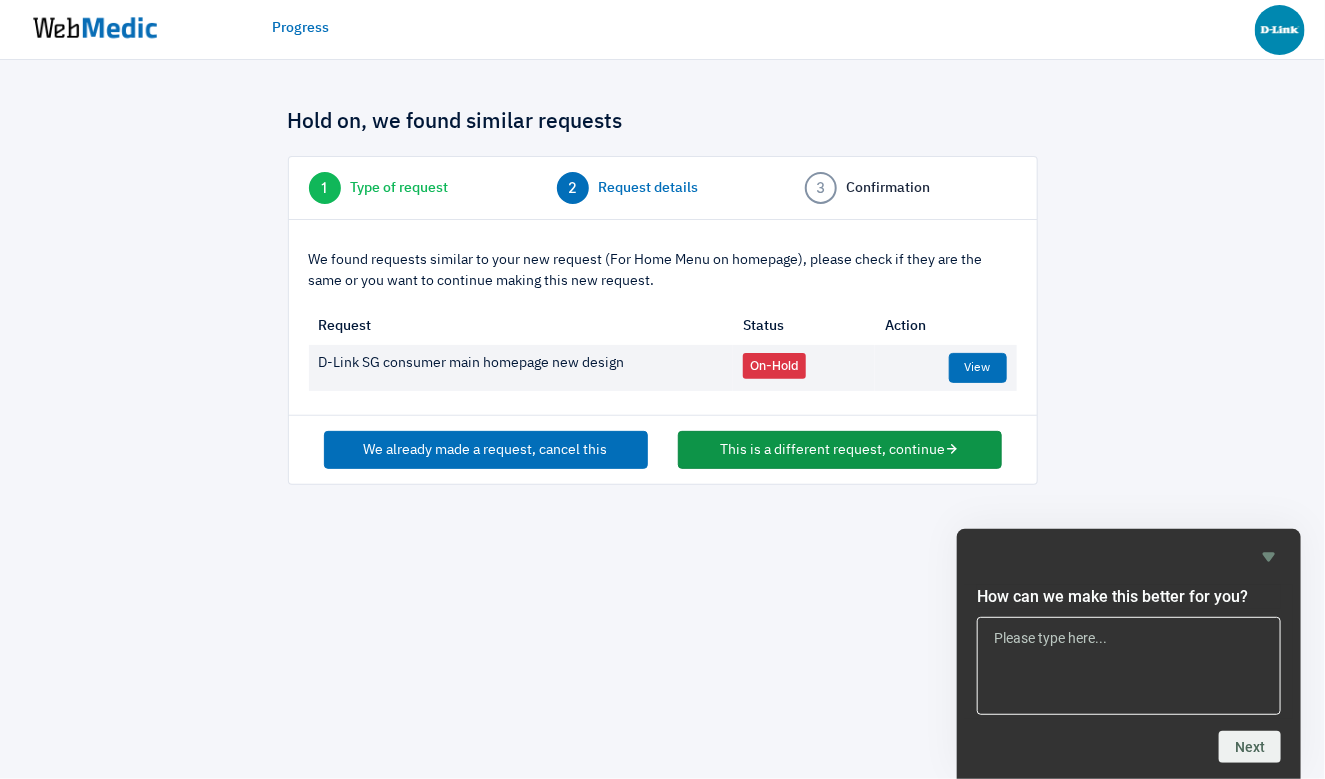 click on "This is a different request, continue" at bounding box center [840, 450] 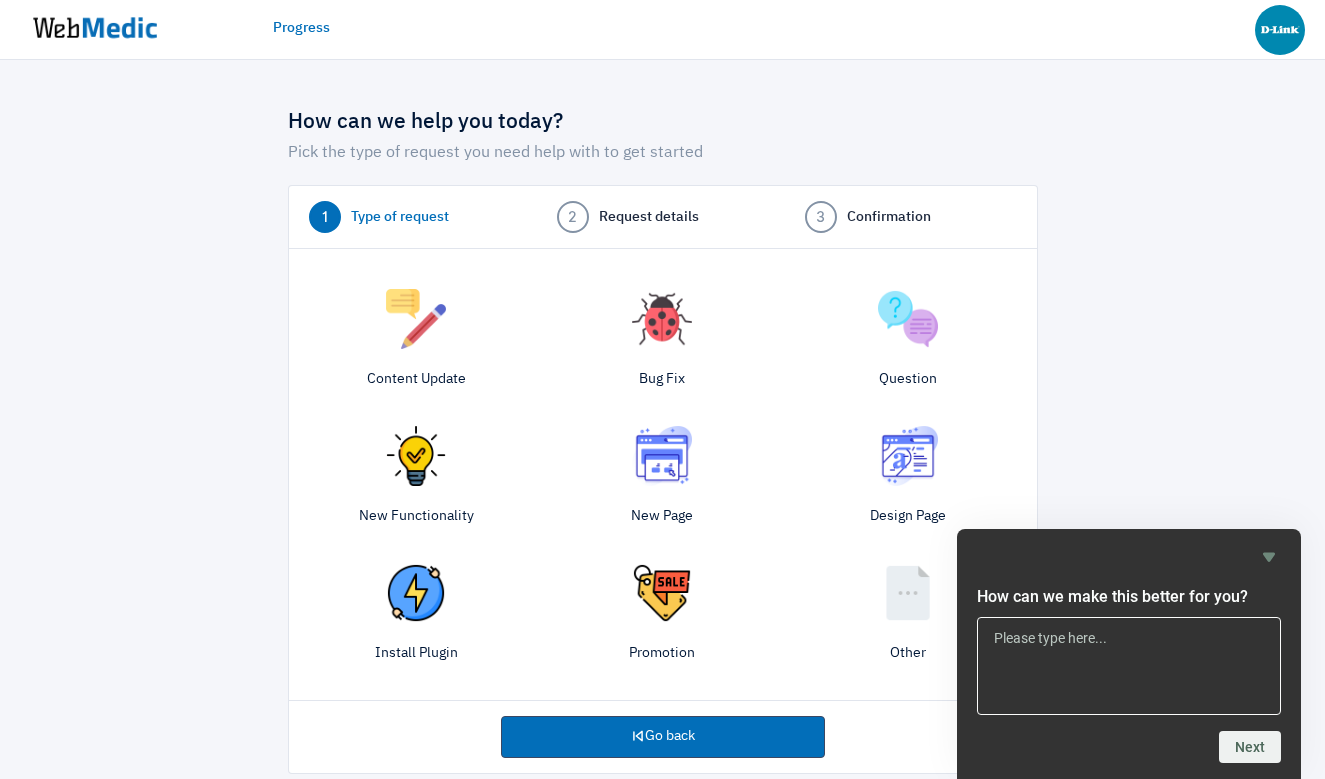 scroll, scrollTop: 0, scrollLeft: 0, axis: both 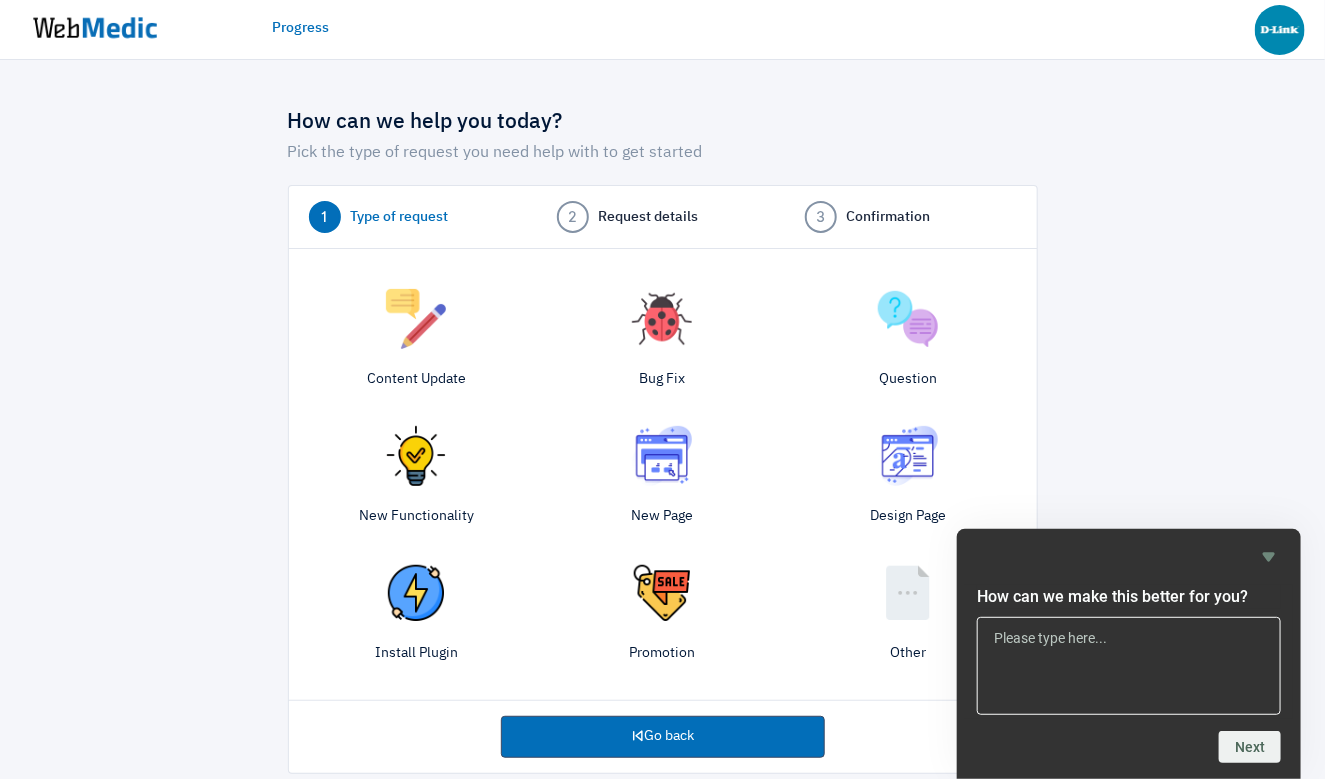 click at bounding box center (416, 319) 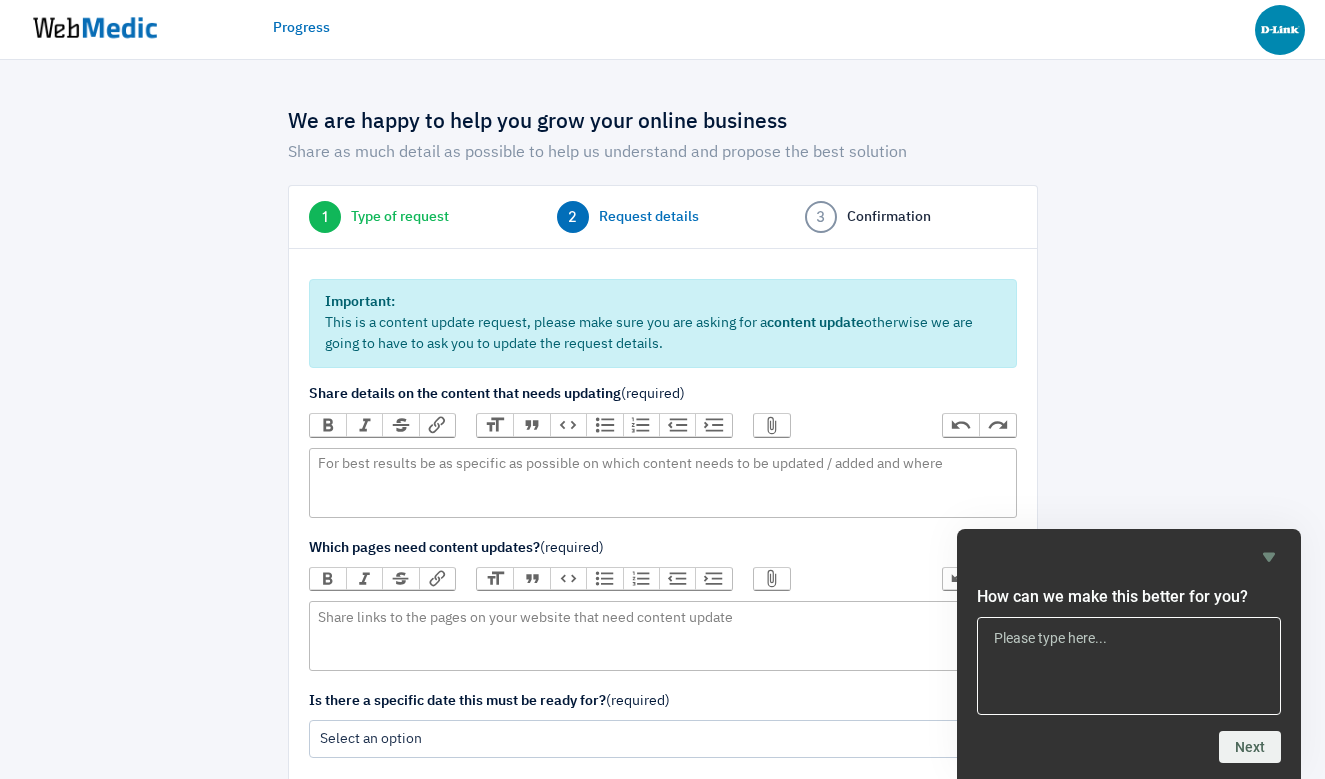 scroll, scrollTop: 0, scrollLeft: 0, axis: both 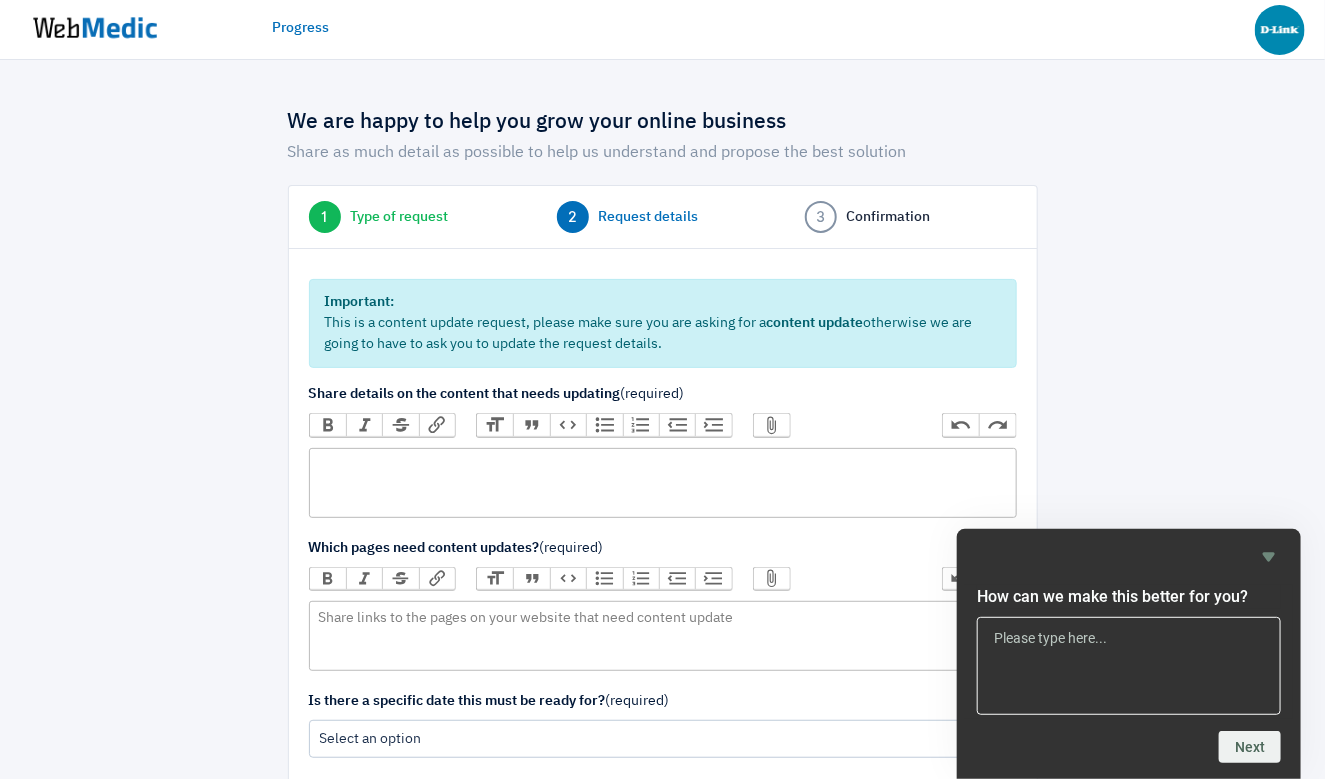 click at bounding box center (663, 483) 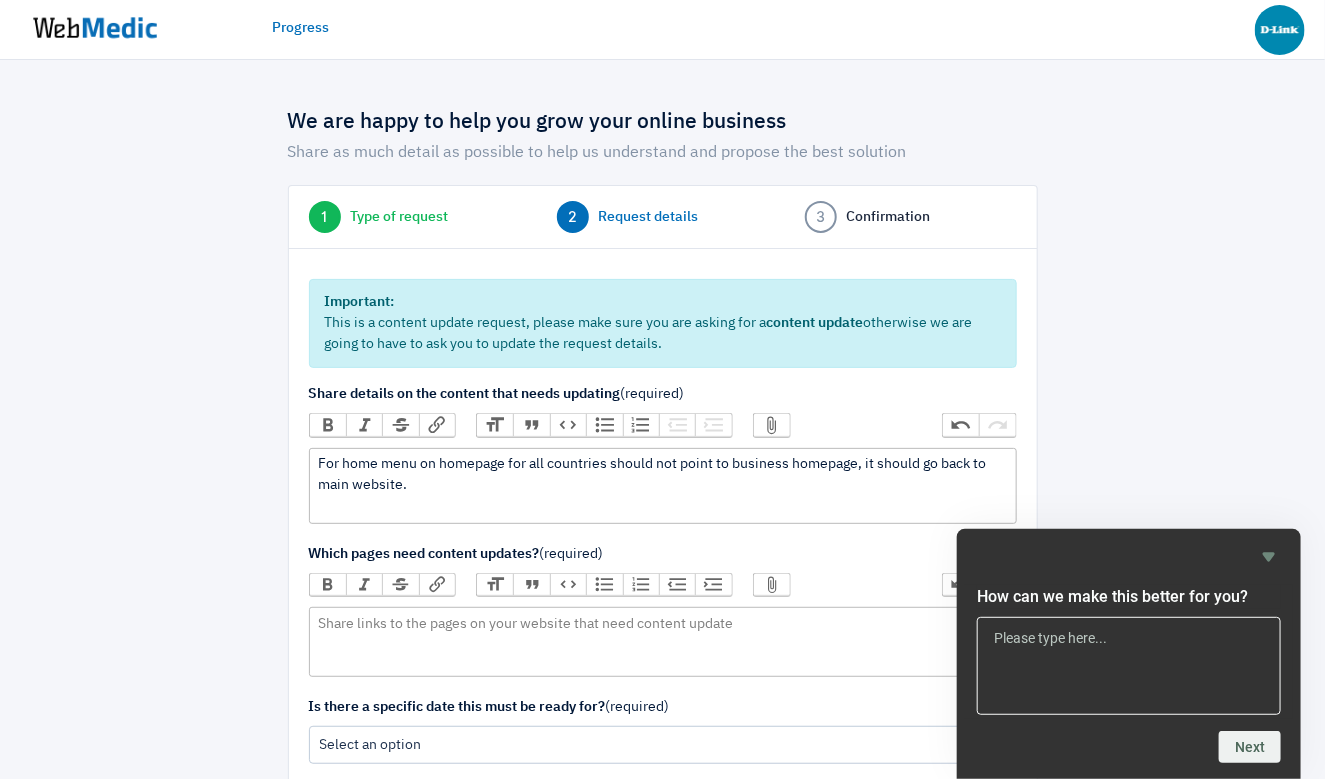 type on "<div>For home menu on homepage for all countries should not point to business homepage, it should go back to main website.<br><br><br></div>" 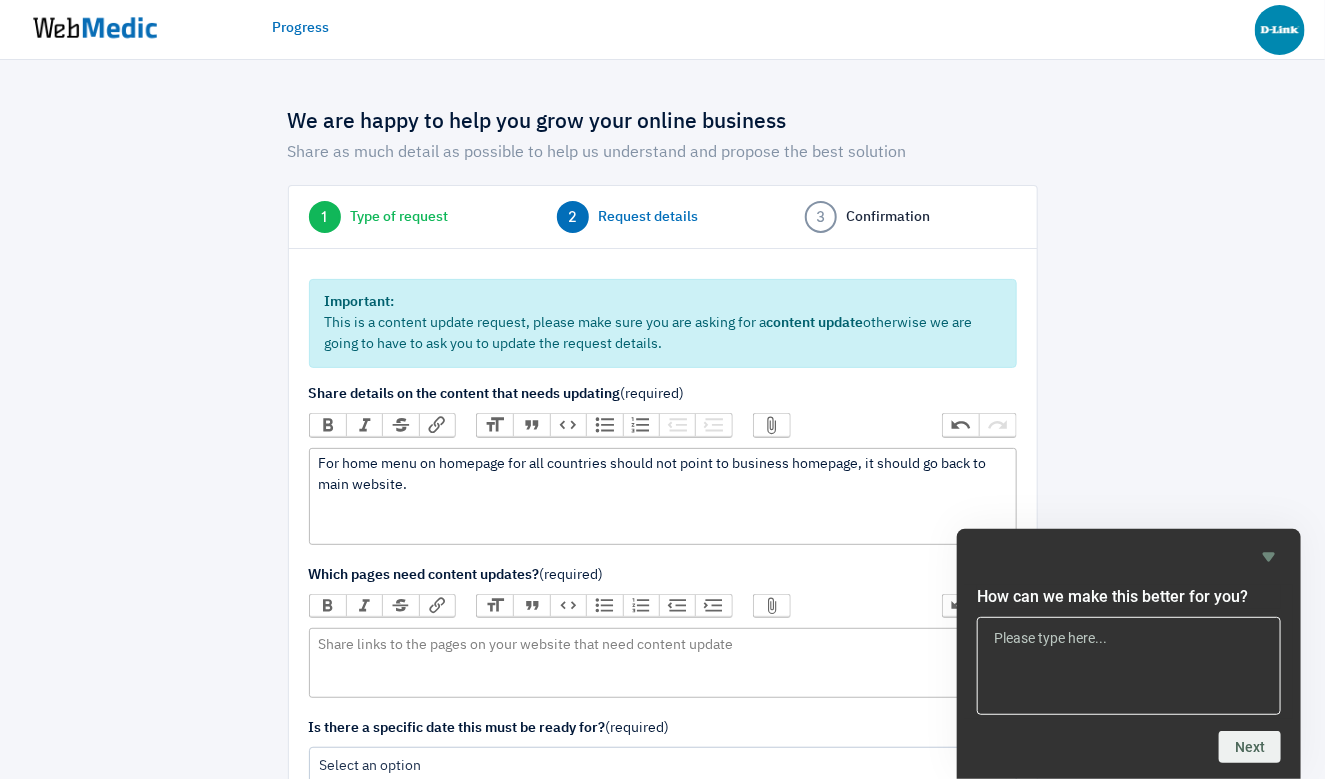 click on "Link" at bounding box center (437, 425) 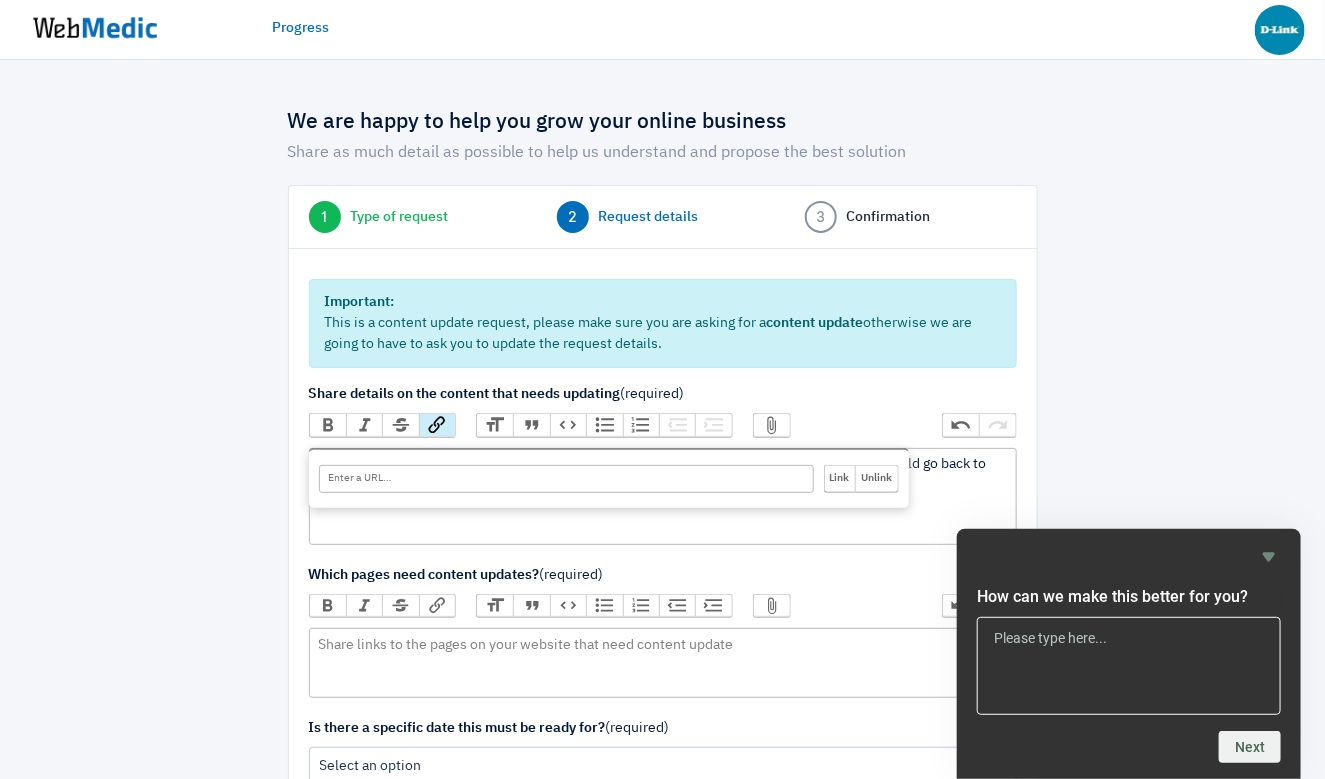 click on "Bold
Italic
Strikethrough
Link
Heading
Quote
Code
Bullets
Numbers
Decrease Level
Increase Level
Attach Files
Undo
Redo" at bounding box center (663, 430) 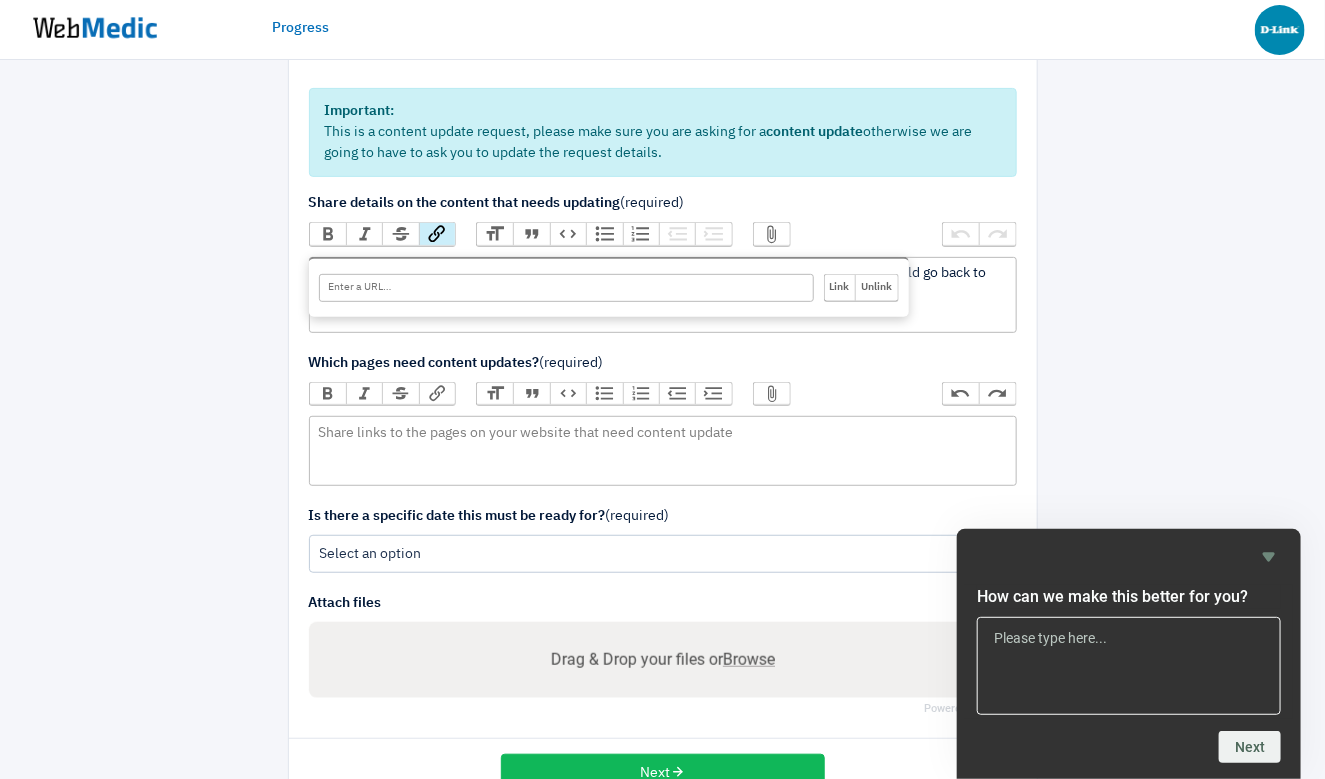 scroll, scrollTop: 196, scrollLeft: 0, axis: vertical 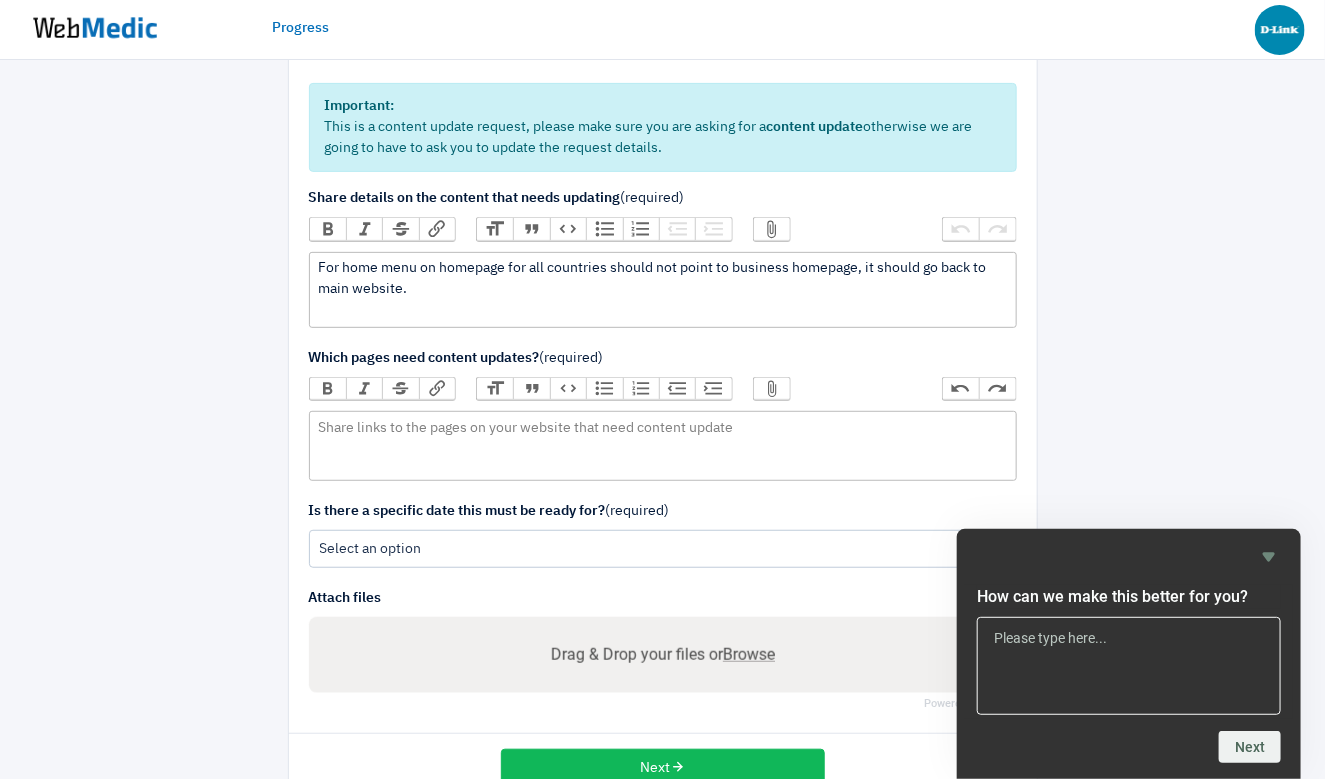 click on "For home menu on homepage for all countries should not point to business homepage, it should go back to main website." at bounding box center [662, 289] 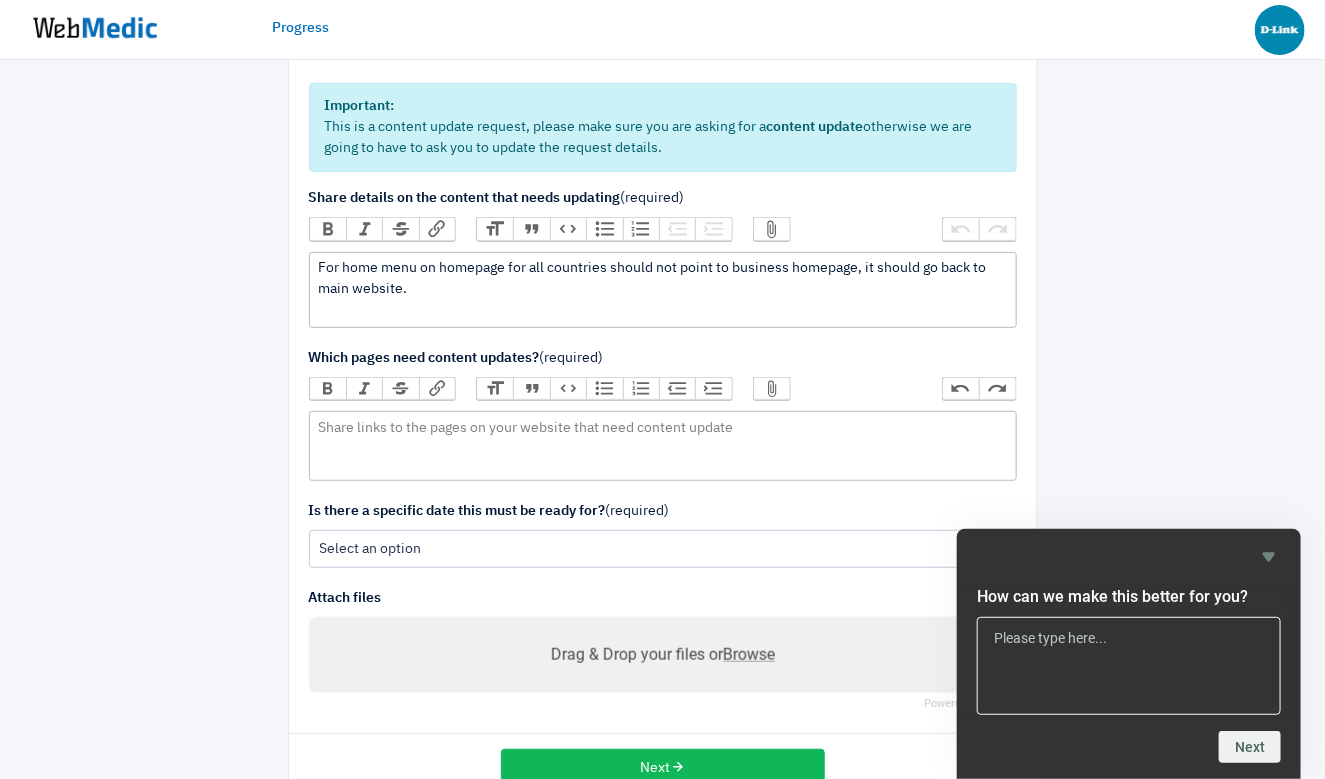 scroll, scrollTop: 248, scrollLeft: 0, axis: vertical 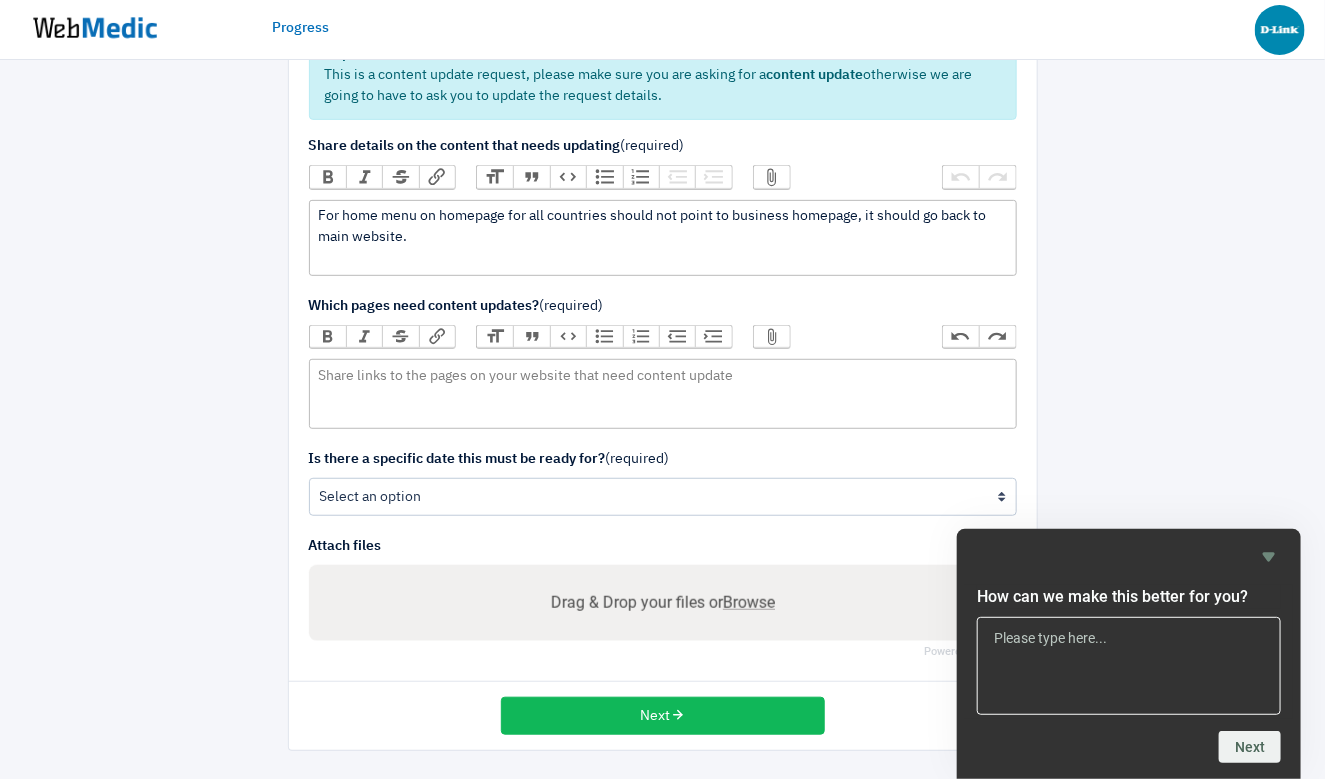 click on "Attach Files" at bounding box center (772, 177) 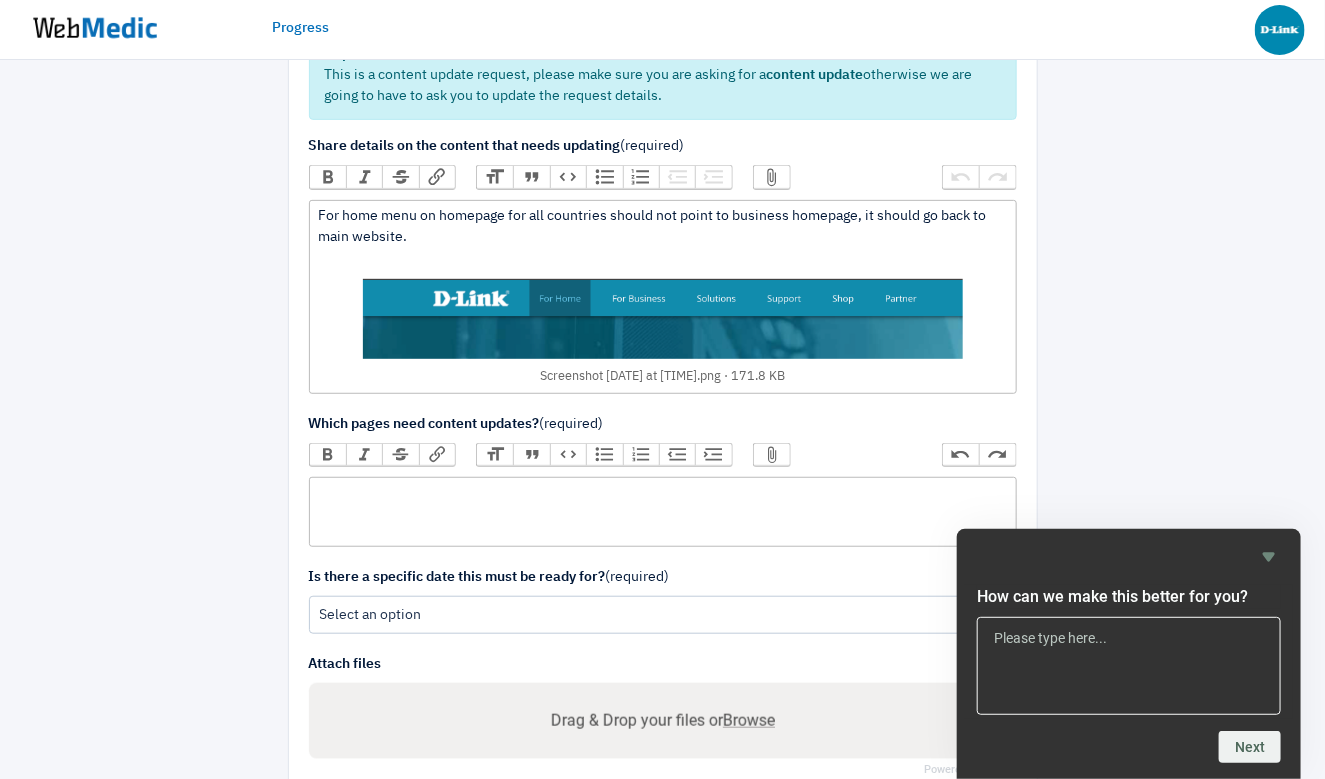 click at bounding box center [663, 297] 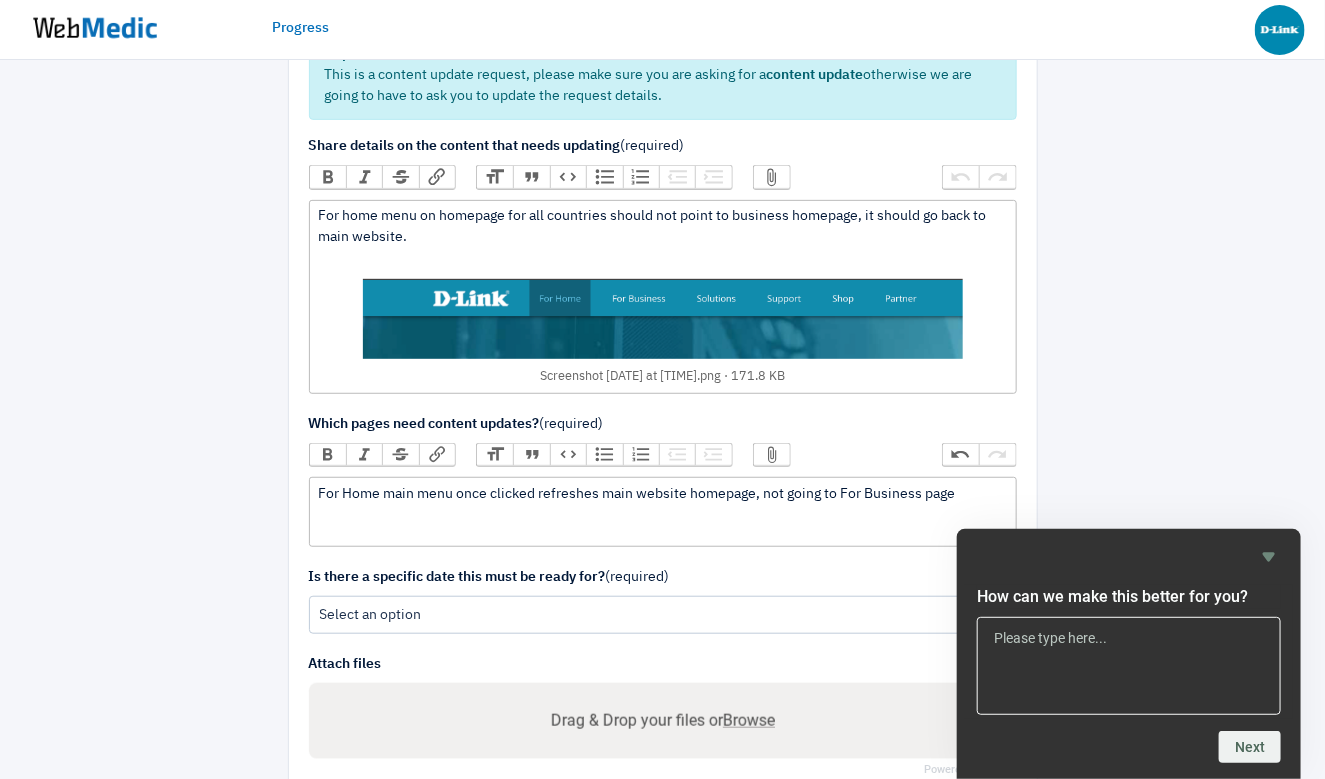 type on "<div>For Home main menu once clicked refreshes main website homepage, not going to For Business page</div>" 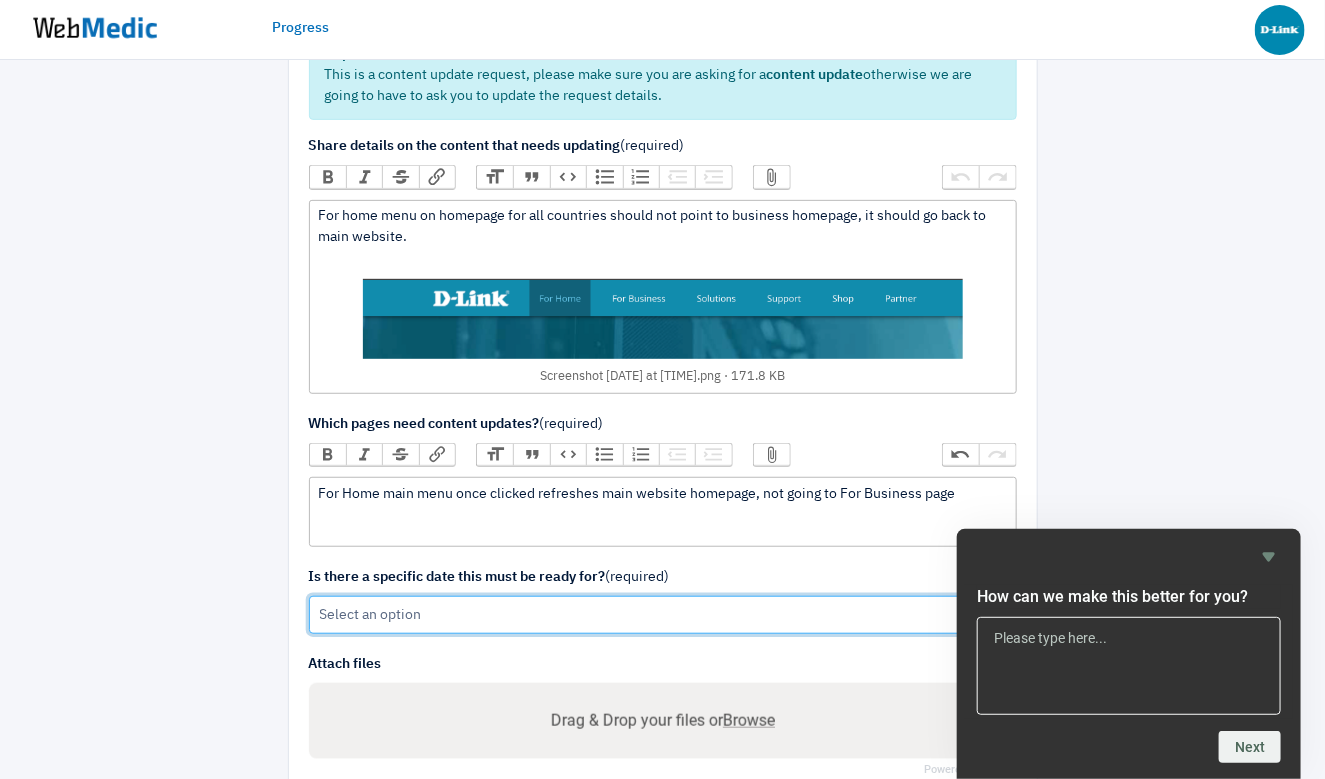 click on "Yes   No" at bounding box center [663, 615] 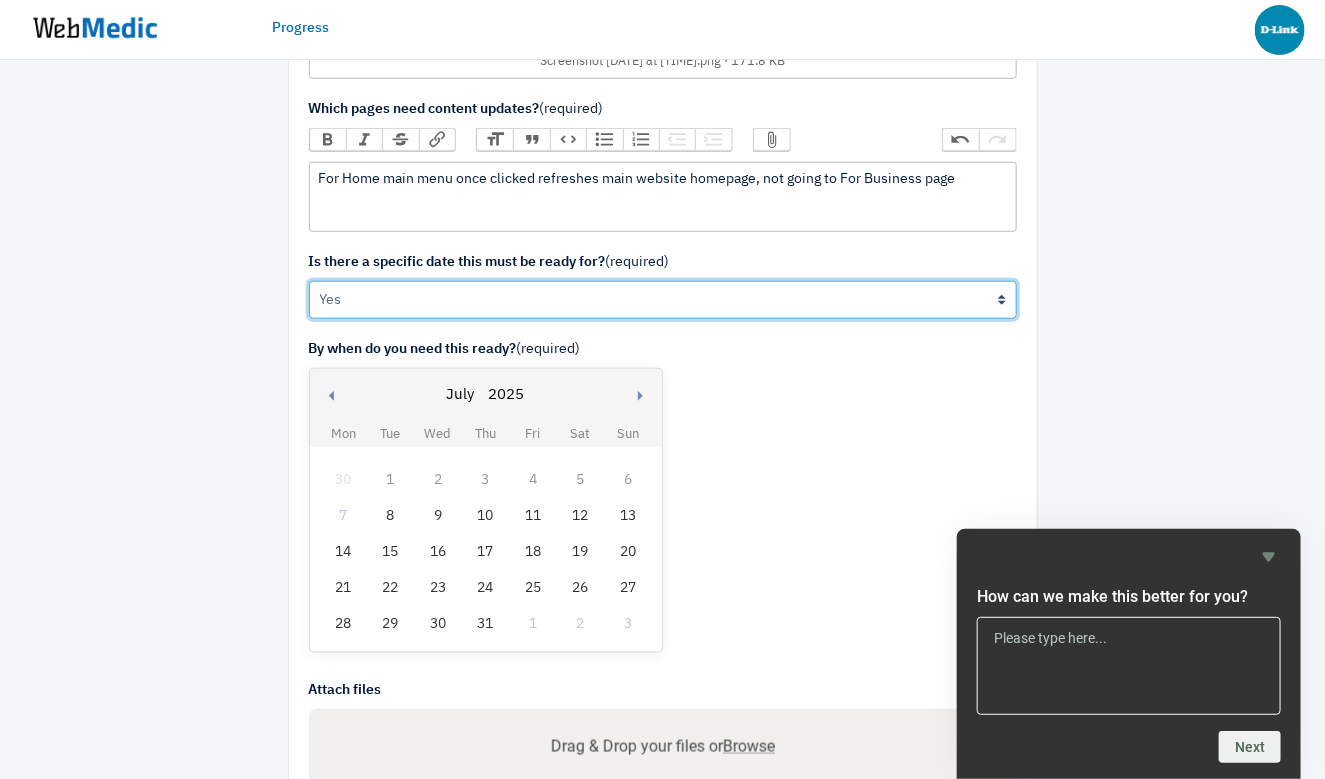 scroll, scrollTop: 567, scrollLeft: 0, axis: vertical 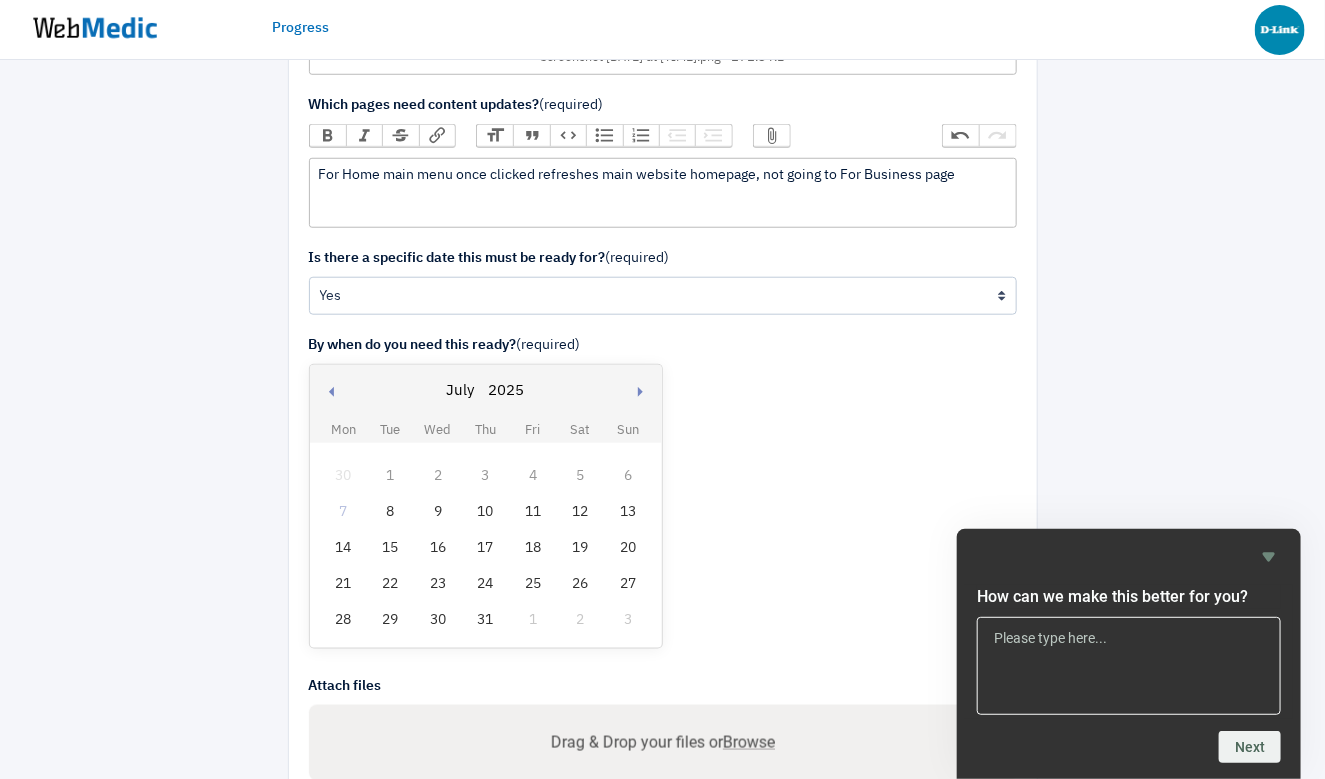 click on "8" at bounding box center [391, 512] 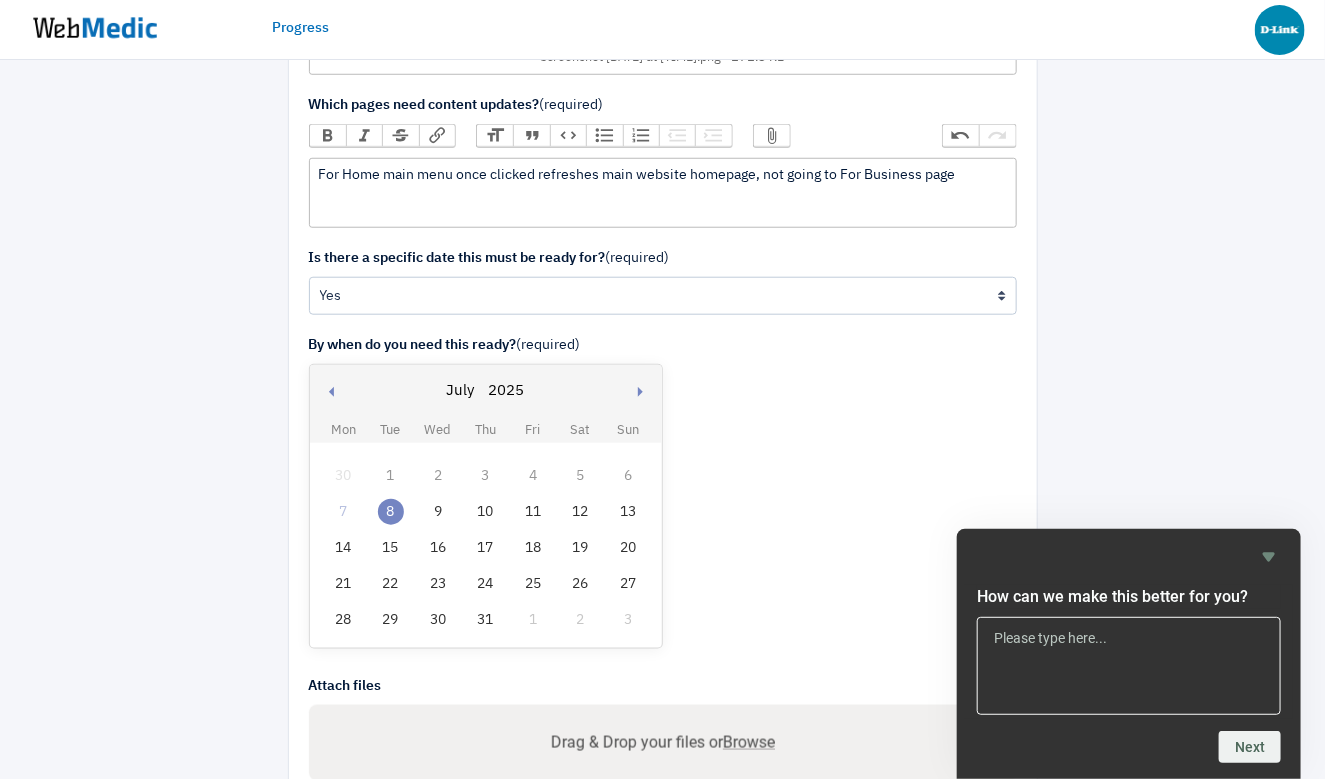 scroll, scrollTop: 704, scrollLeft: 0, axis: vertical 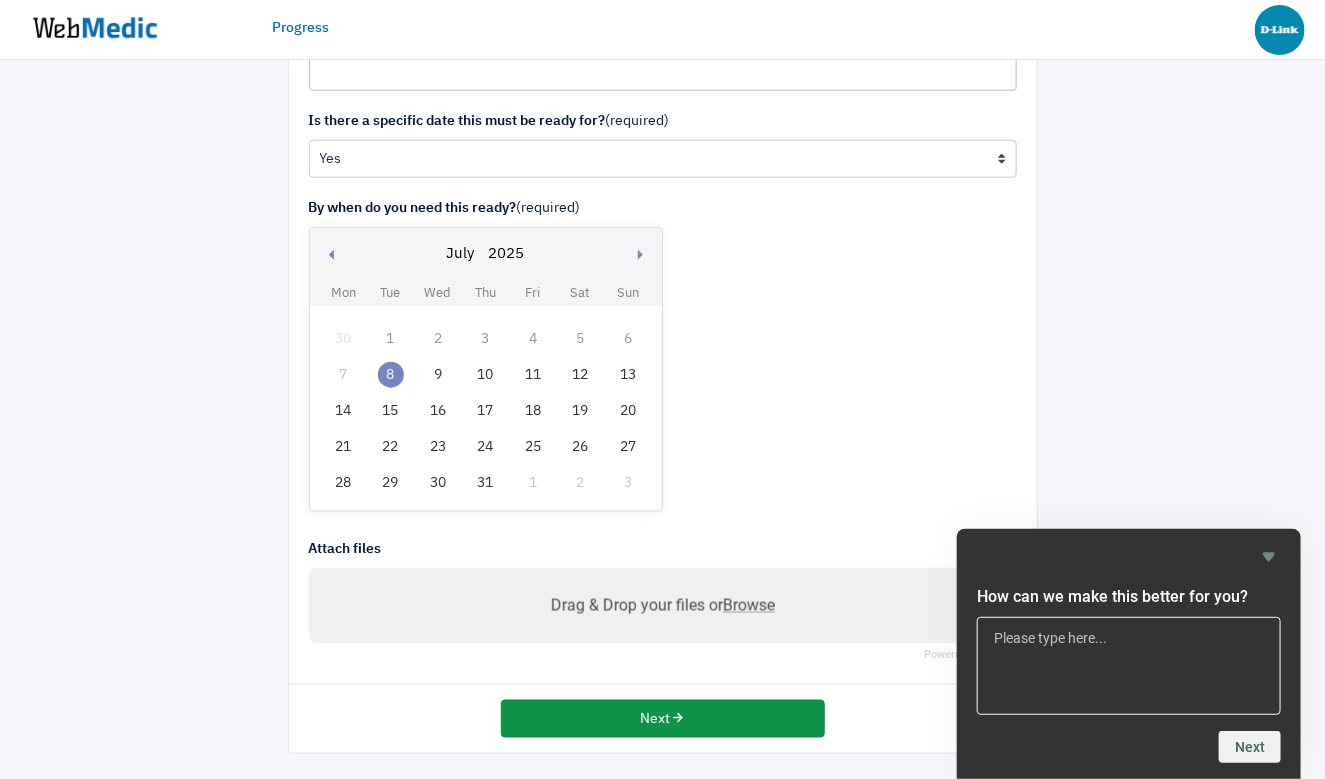 click on "Next" at bounding box center (663, 719) 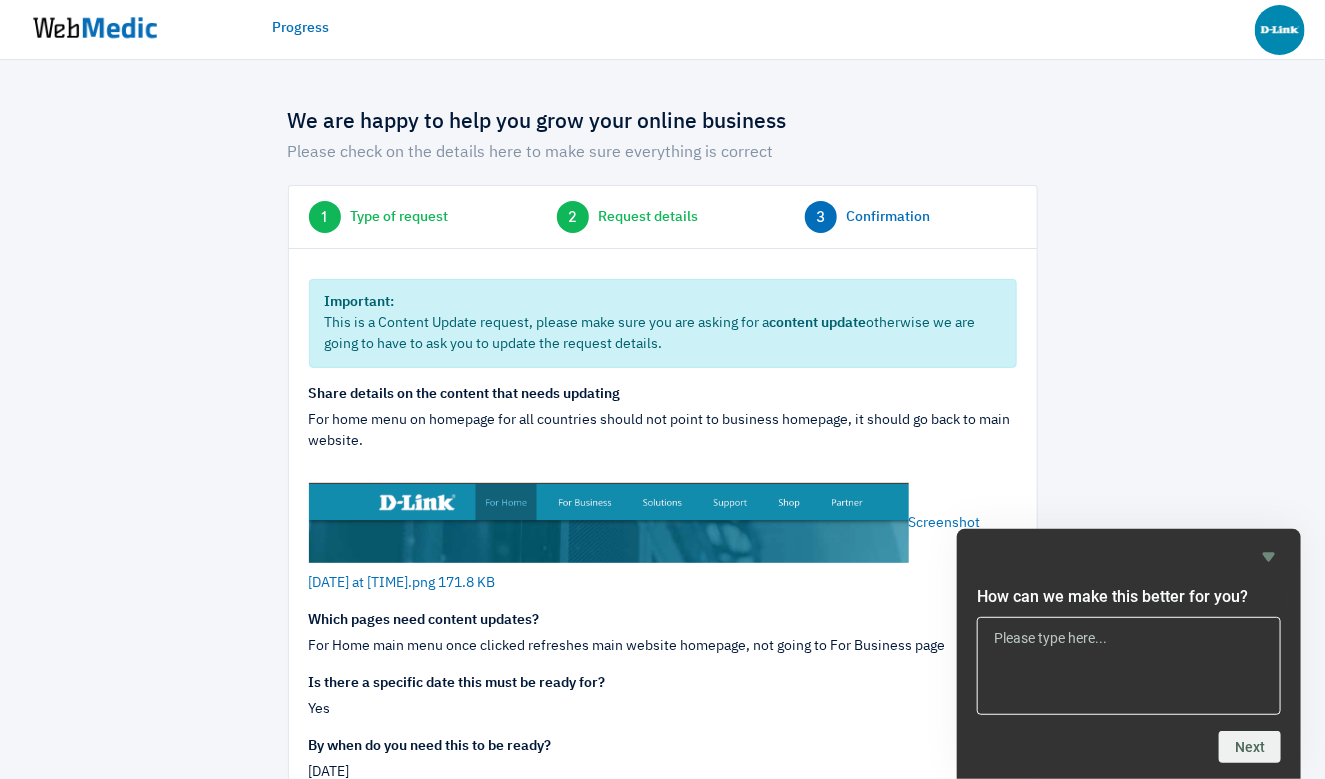 scroll, scrollTop: 203, scrollLeft: 0, axis: vertical 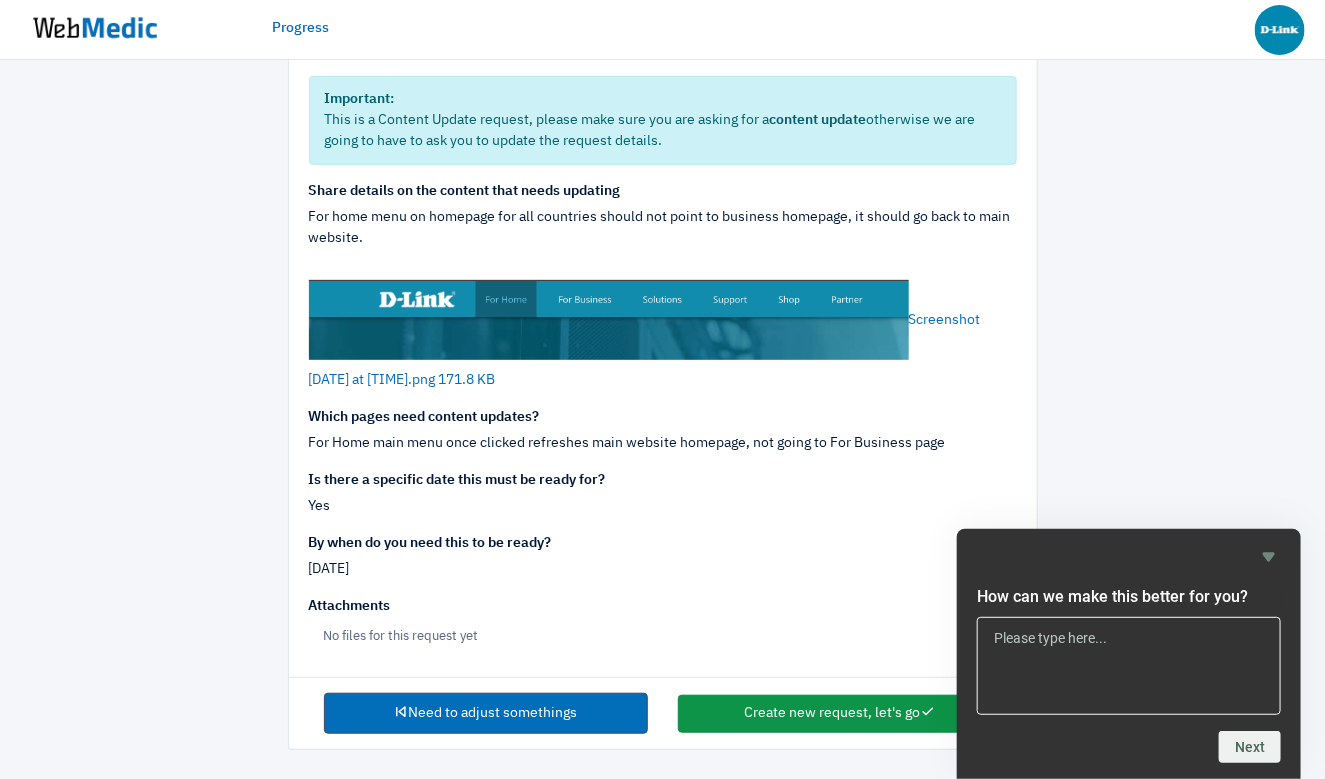click on "Create new request, let's go" at bounding box center (840, 714) 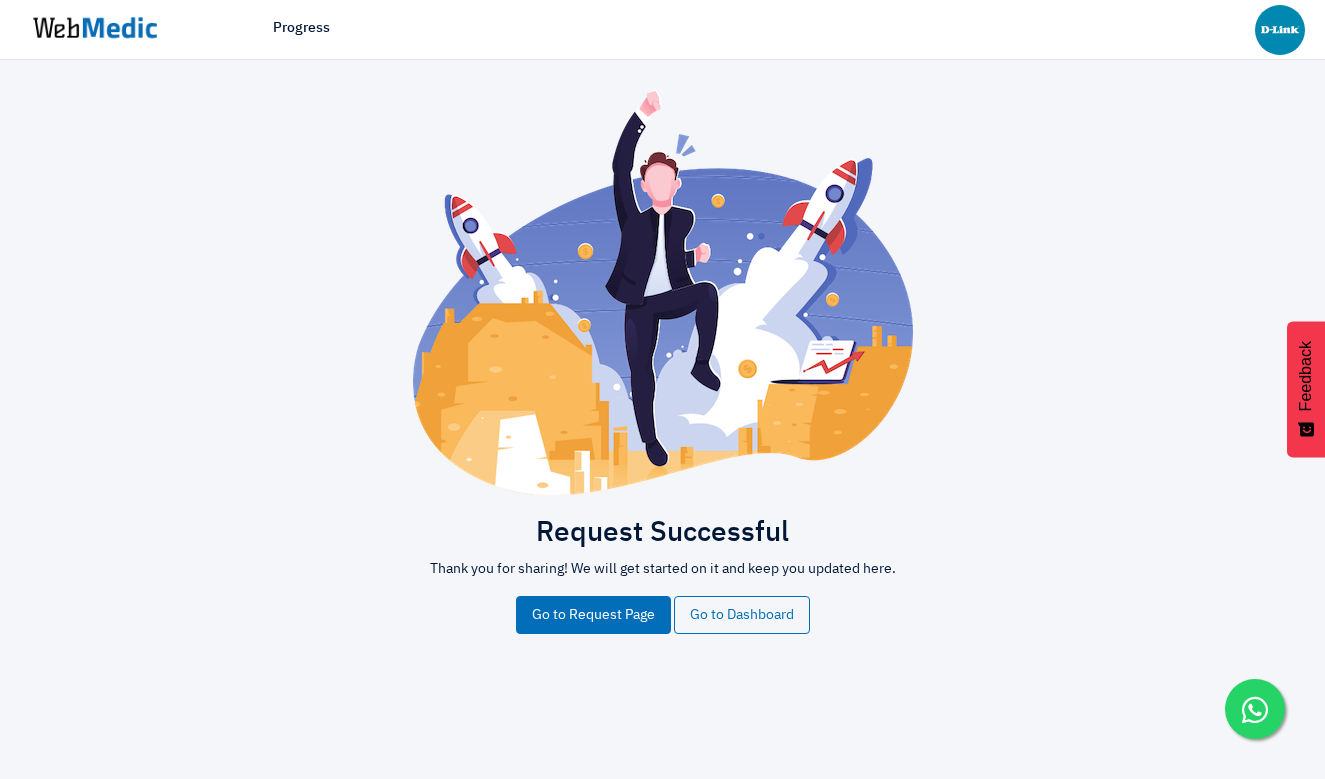 scroll, scrollTop: 0, scrollLeft: 0, axis: both 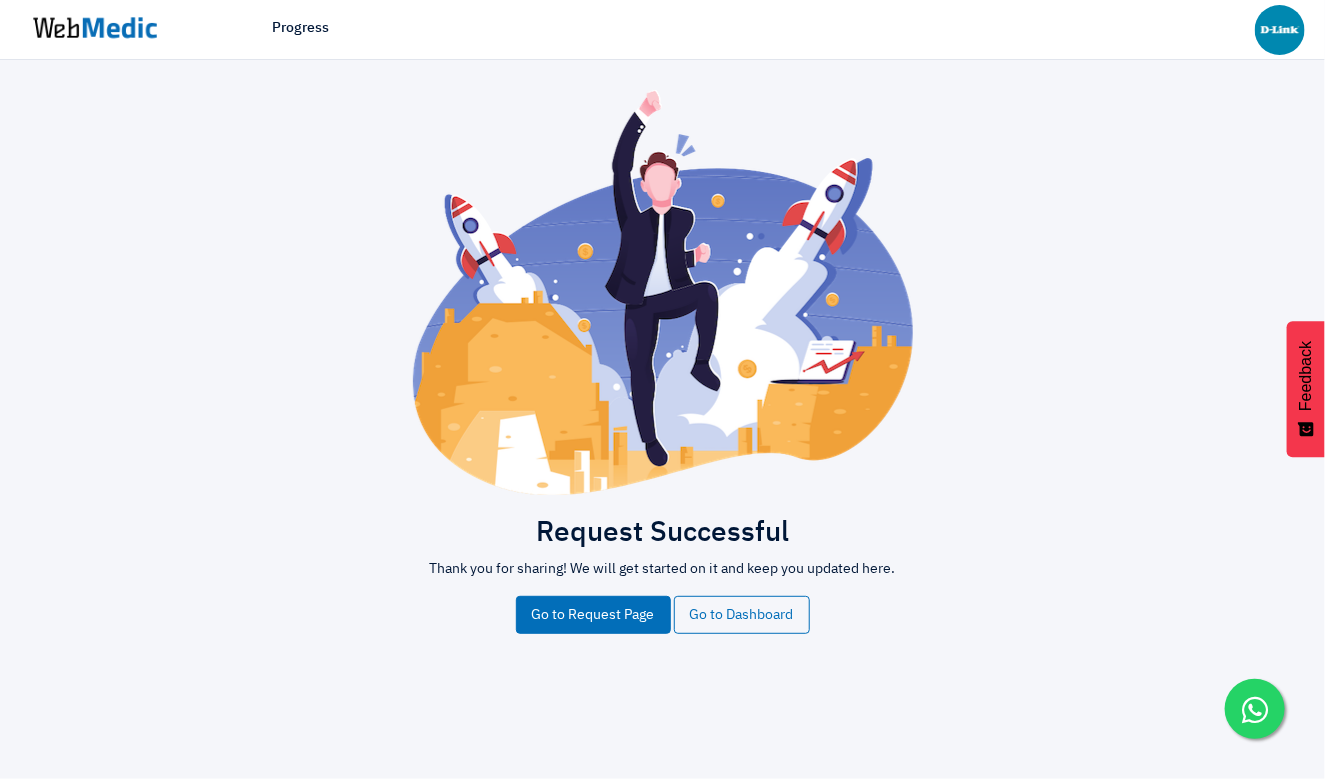 click at bounding box center (95, 28) 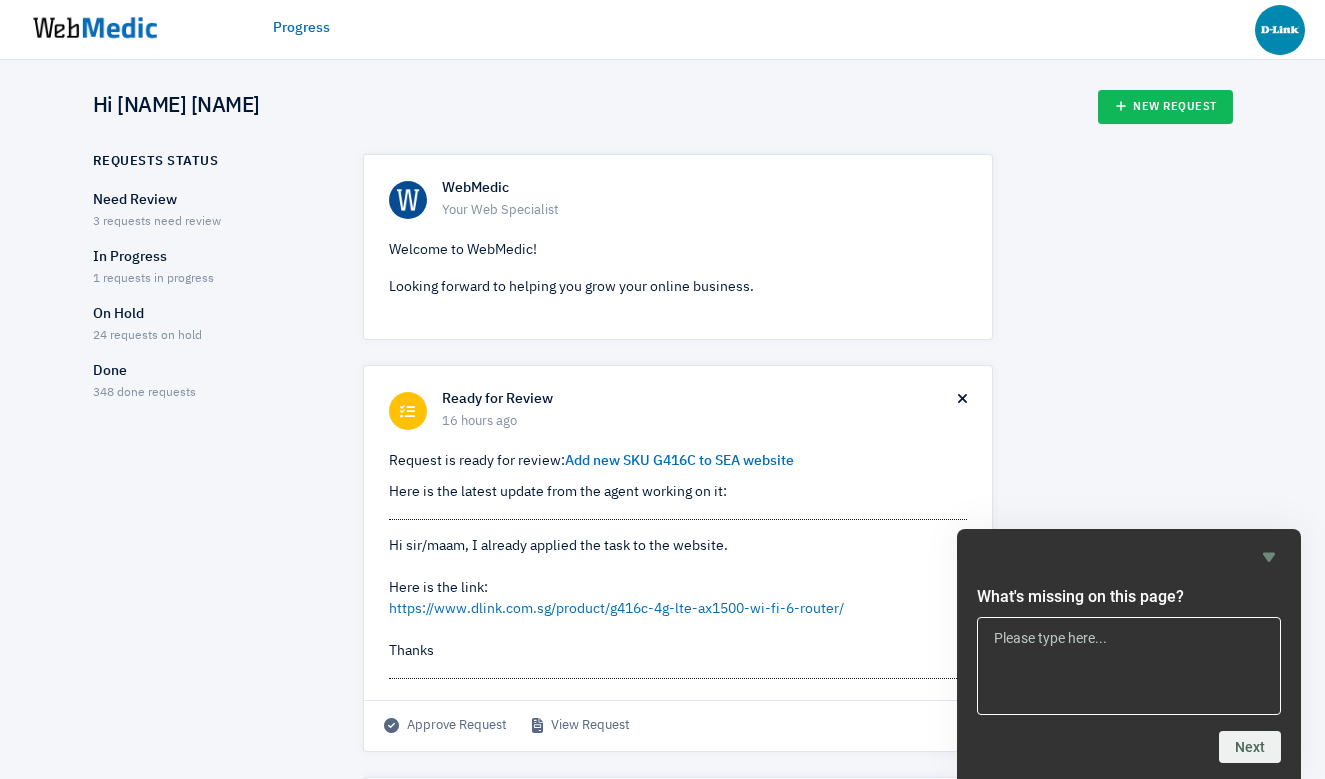 scroll, scrollTop: 0, scrollLeft: 0, axis: both 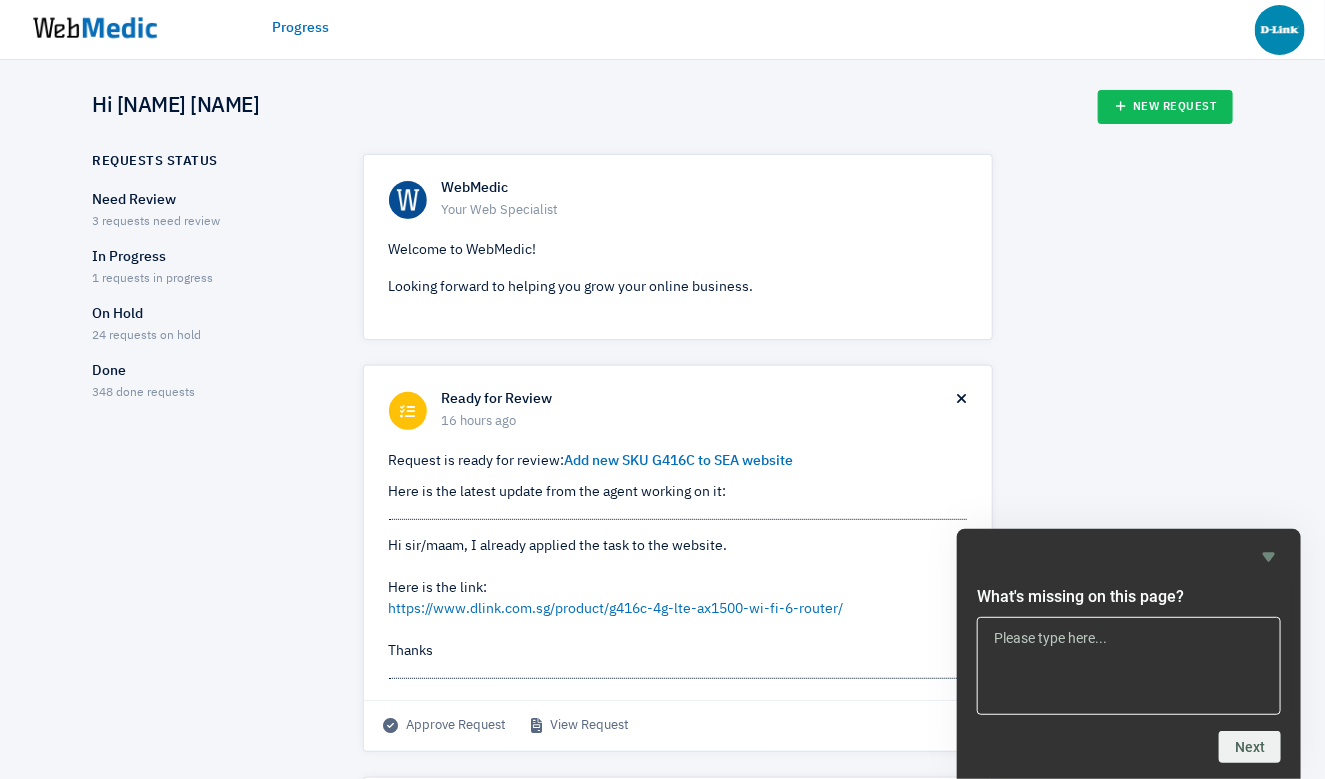 click on "Need Review" at bounding box center [210, 200] 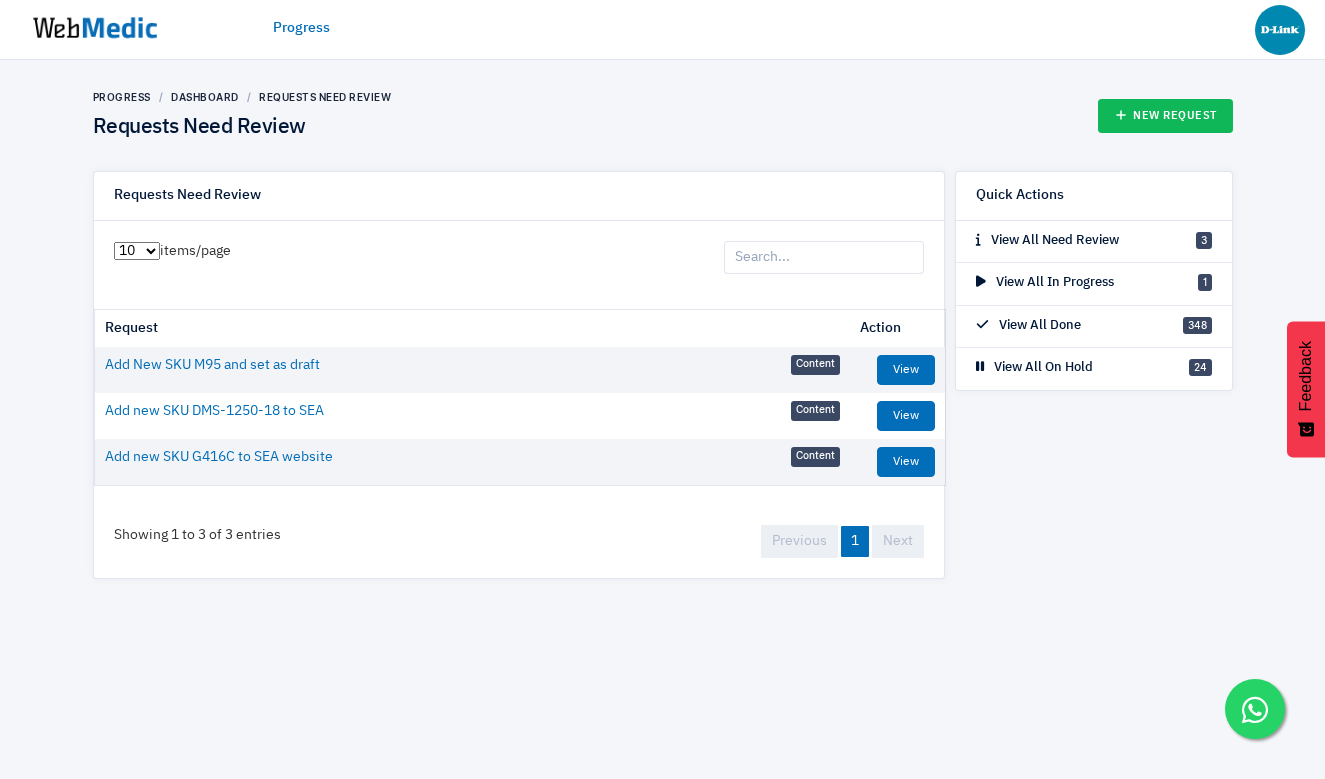 scroll, scrollTop: 0, scrollLeft: 0, axis: both 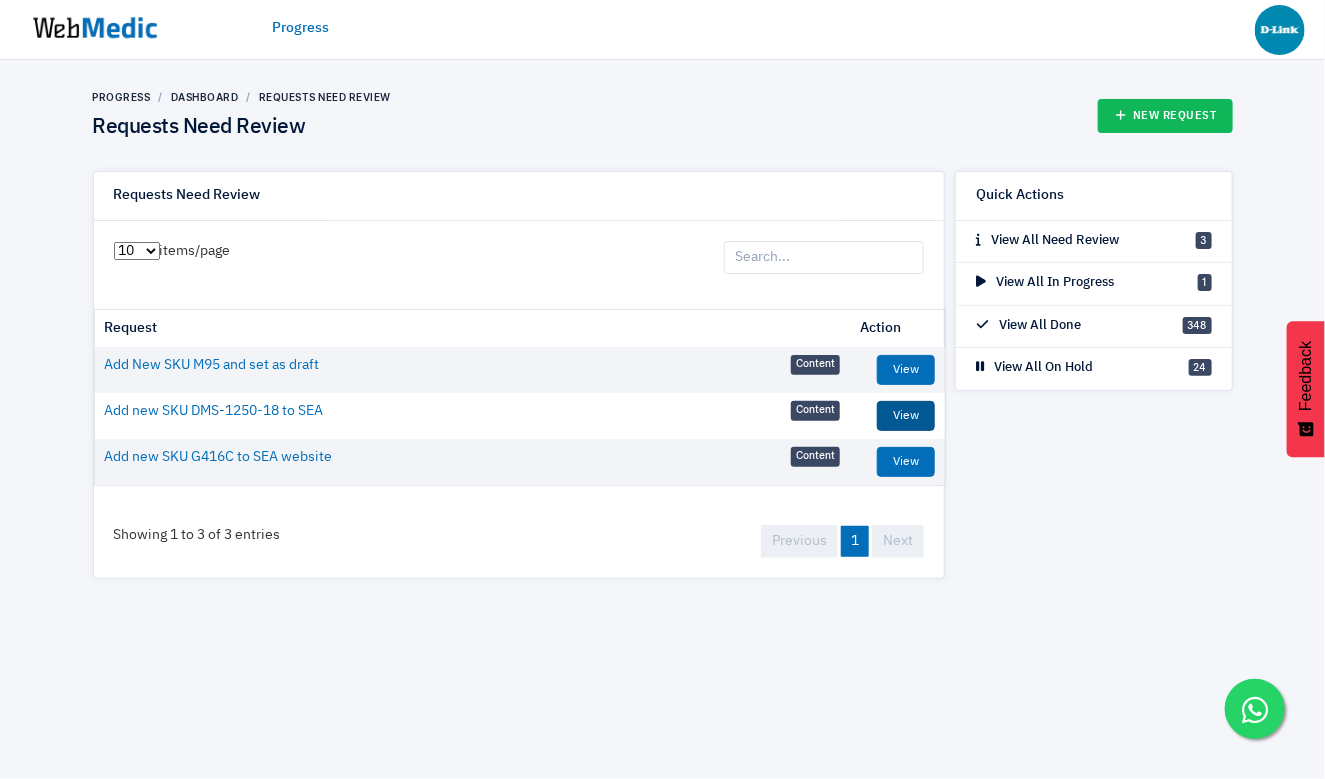click on "View" at bounding box center [906, 416] 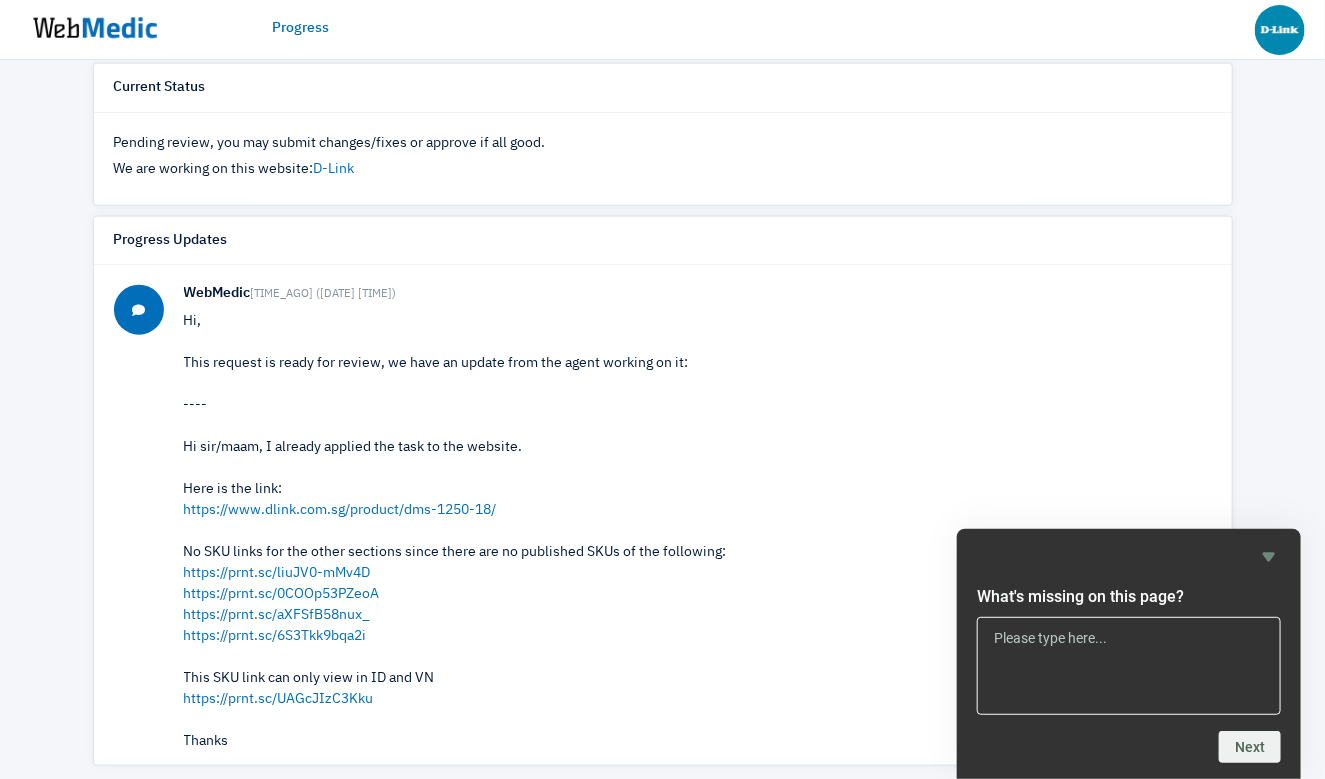 scroll, scrollTop: 681, scrollLeft: 0, axis: vertical 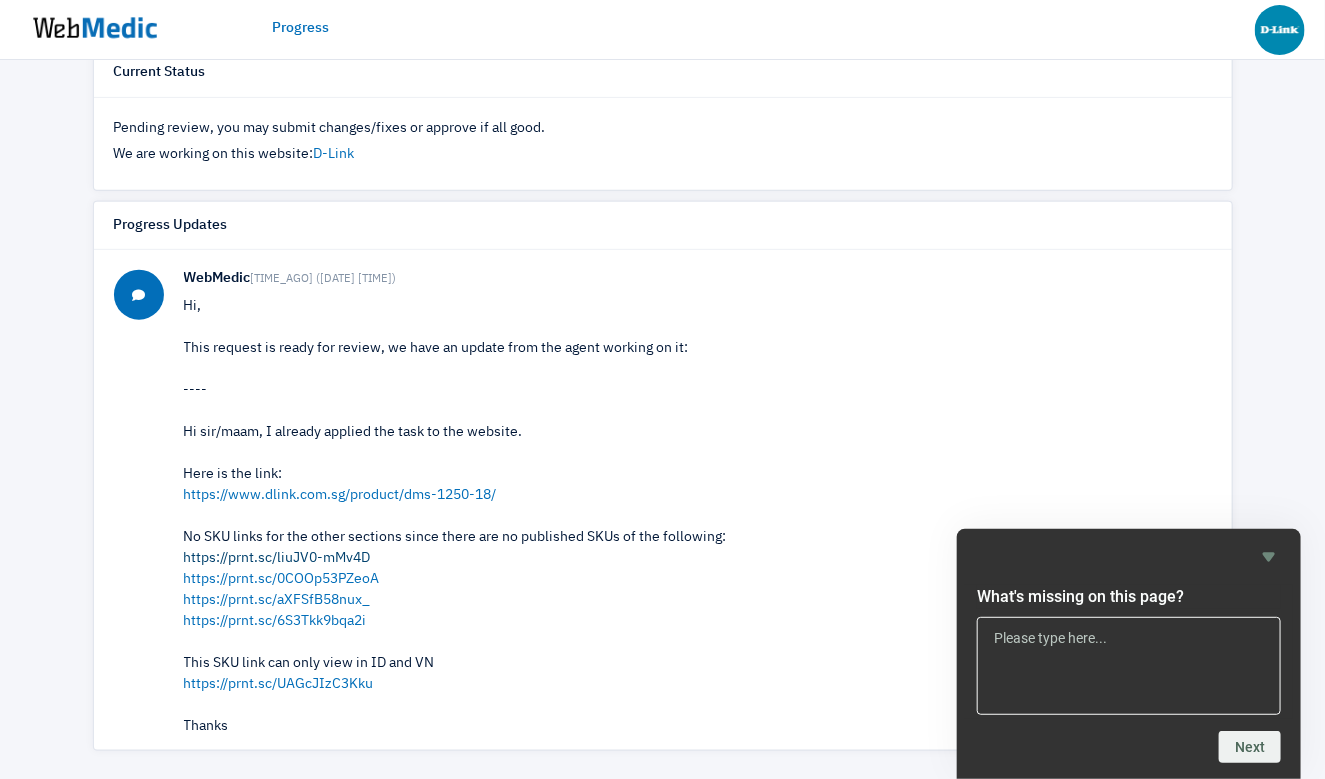 click on "https://prnt.sc/liuJV0-mMv4D" at bounding box center [277, 558] 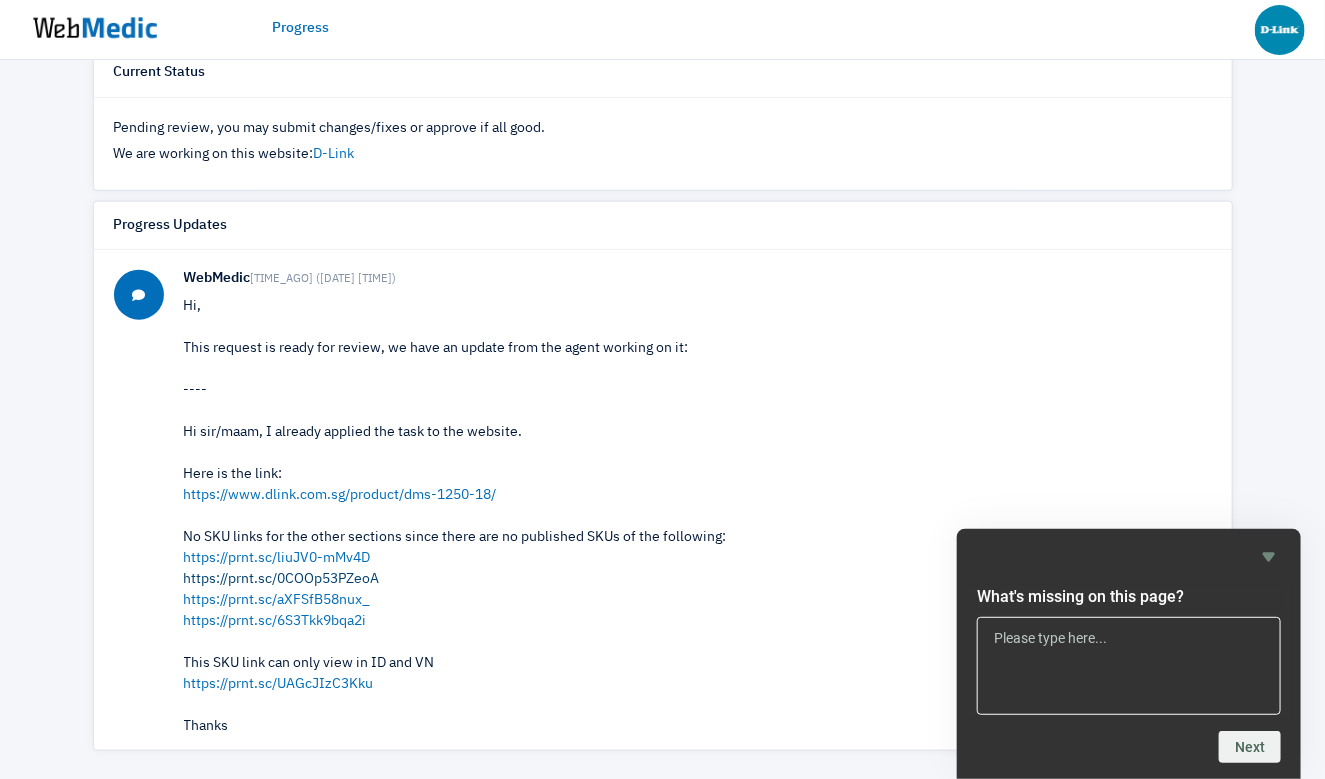 click on "https://prnt.sc/0COOp53PZeoA" at bounding box center (282, 579) 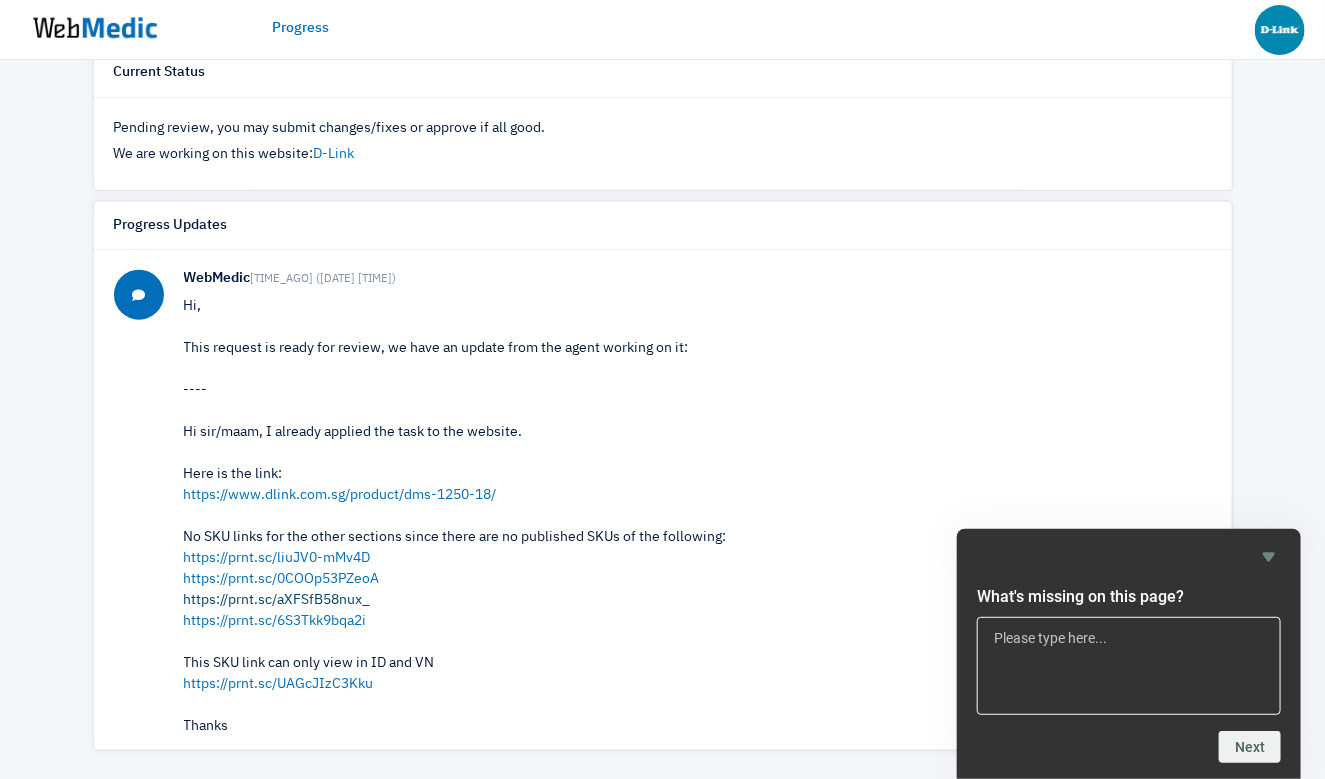 click on "https://prnt.sc/aXFSfB58nux_" at bounding box center [277, 600] 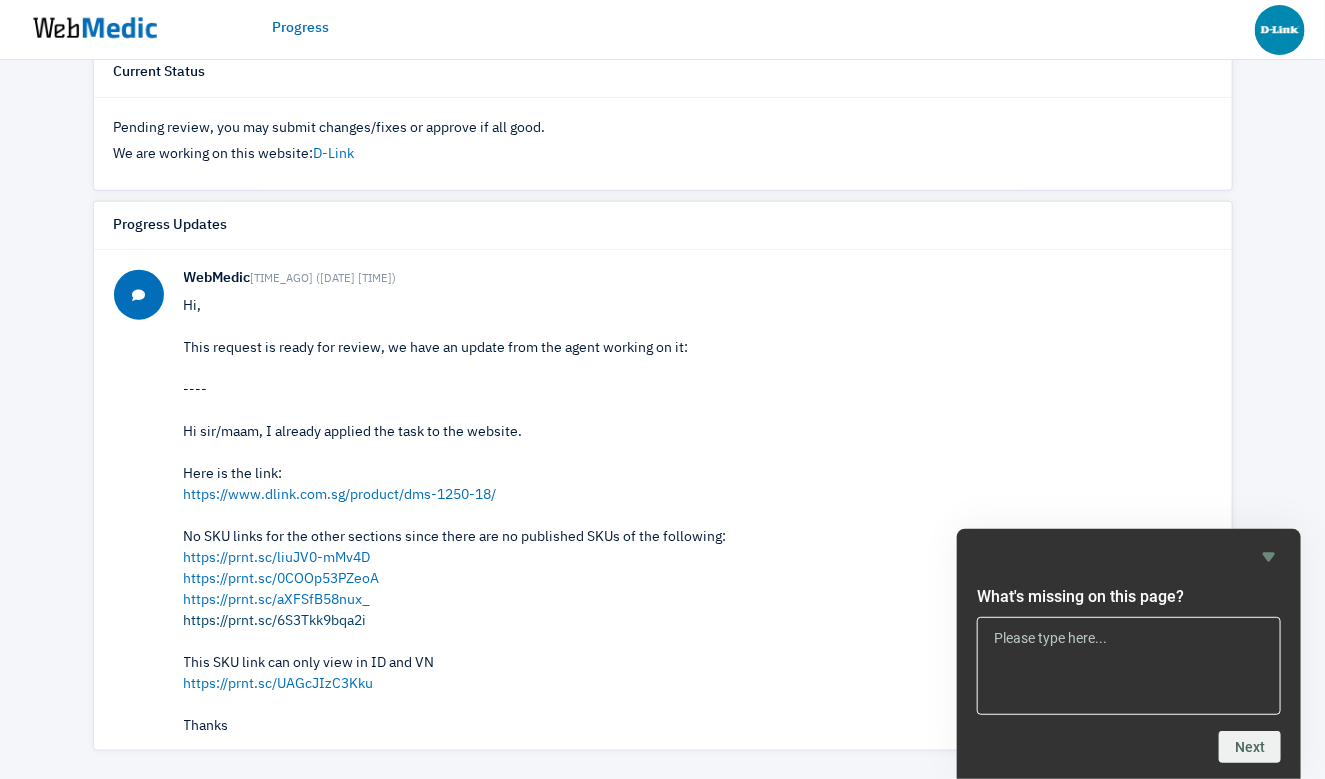 click on "https://prnt.sc/6S3Tkk9bqa2i" at bounding box center [275, 621] 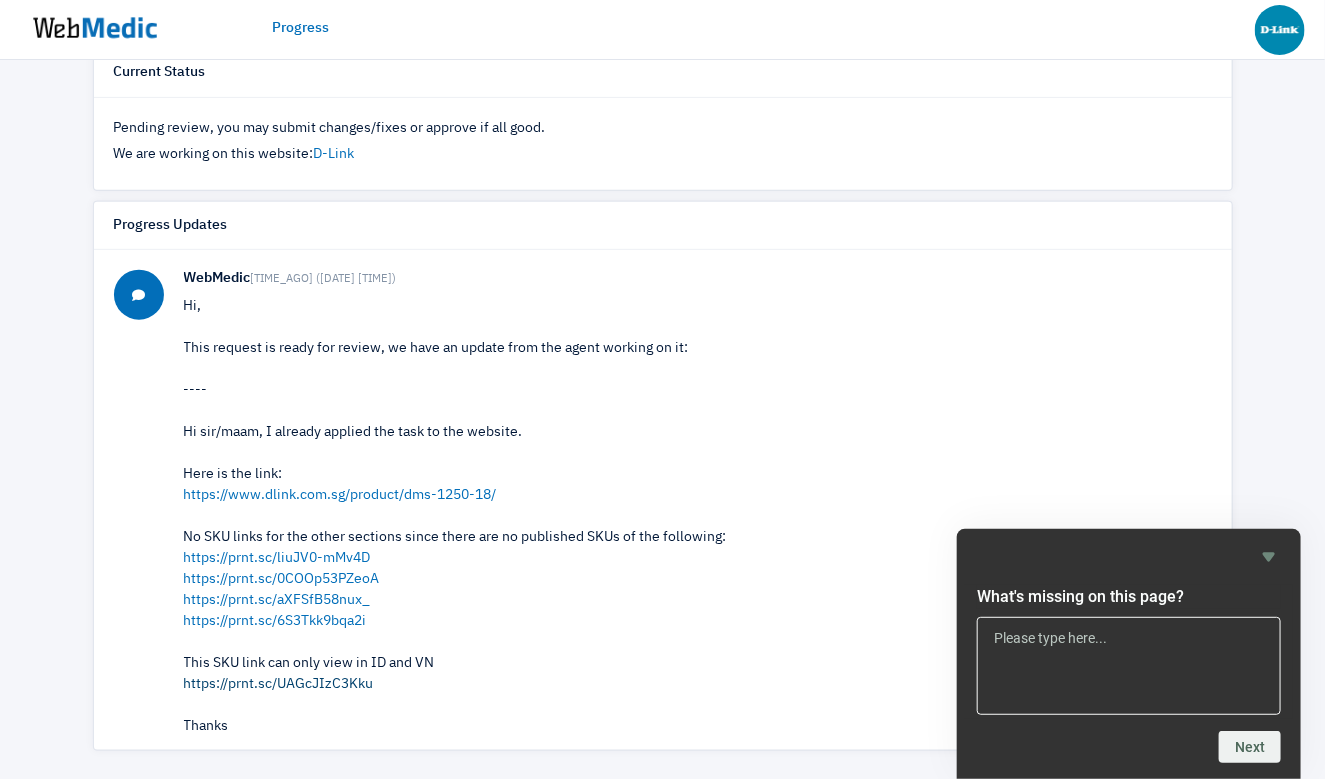 click on "https://prnt.sc/UAGcJIzC3Kku" at bounding box center [279, 684] 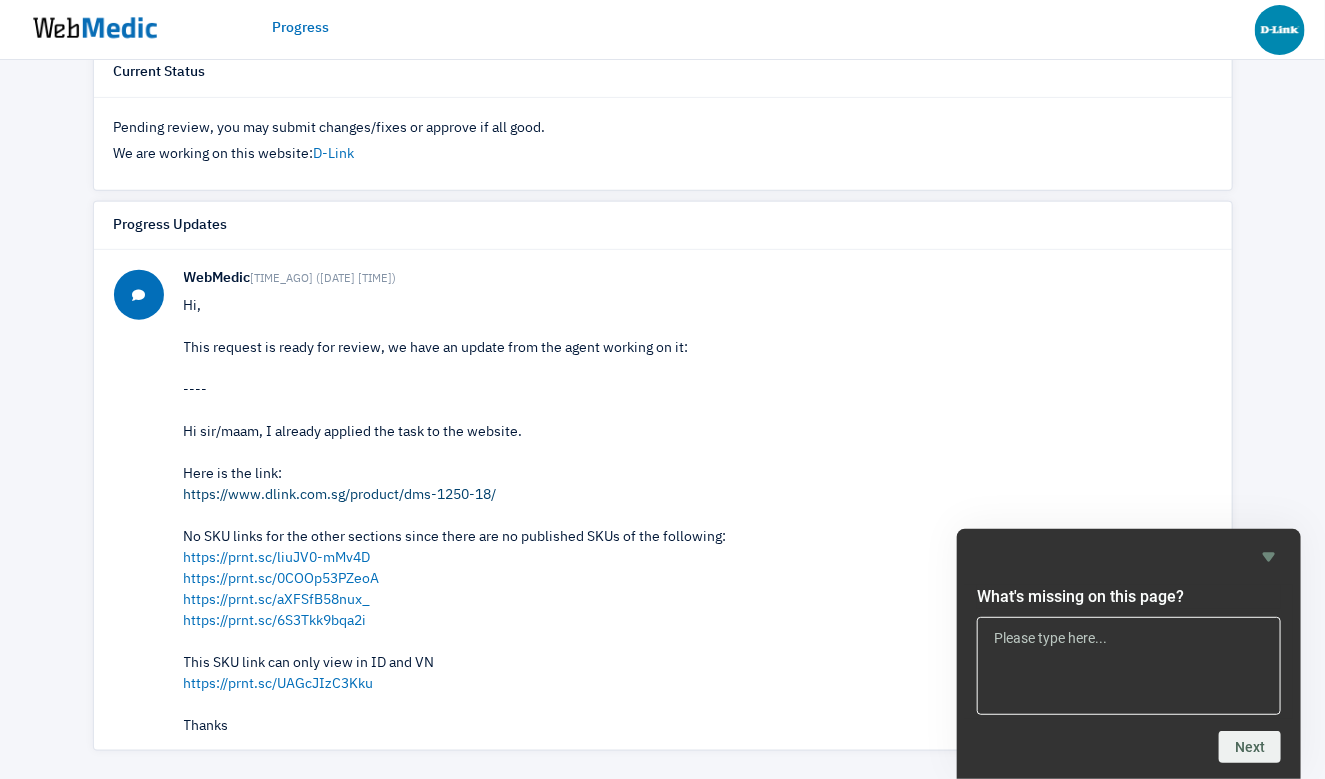 click on "https://www.dlink.com.sg/product/dms-1250-18/" at bounding box center [340, 495] 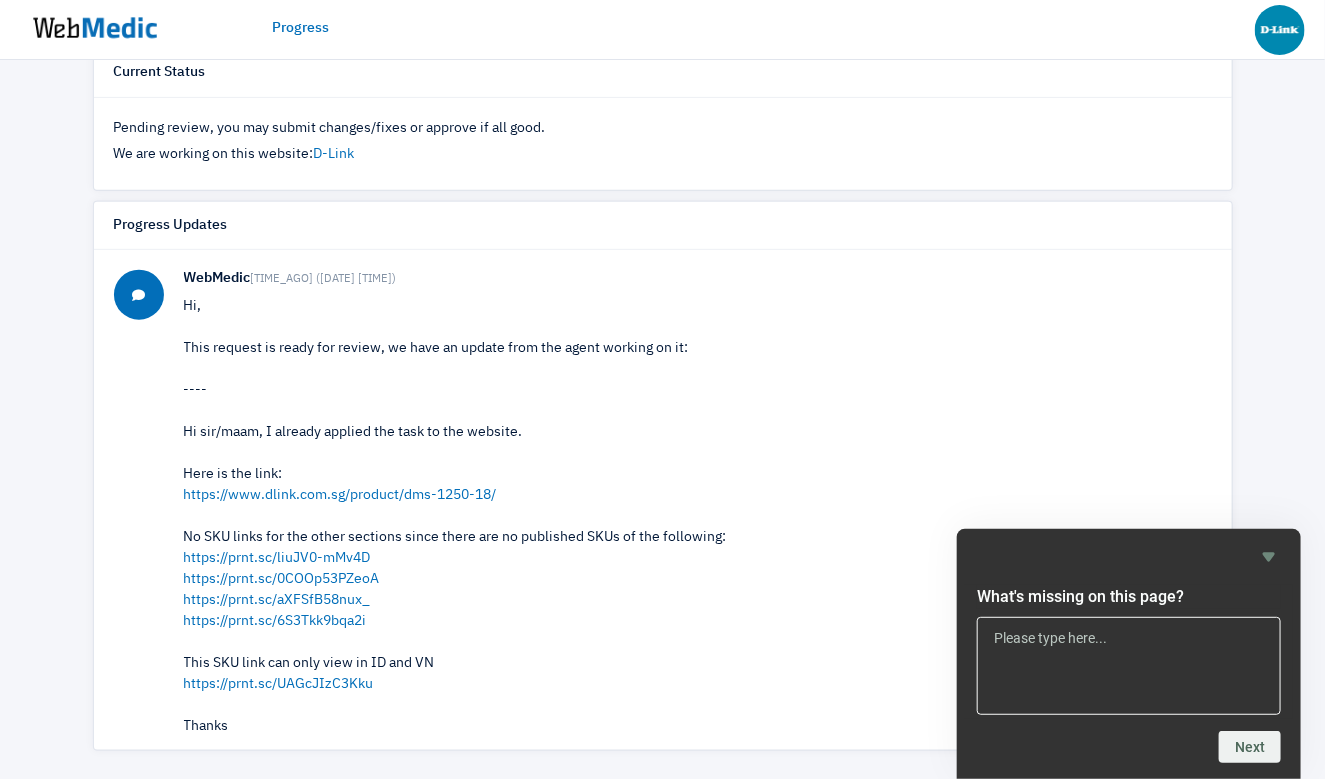 scroll, scrollTop: 0, scrollLeft: 0, axis: both 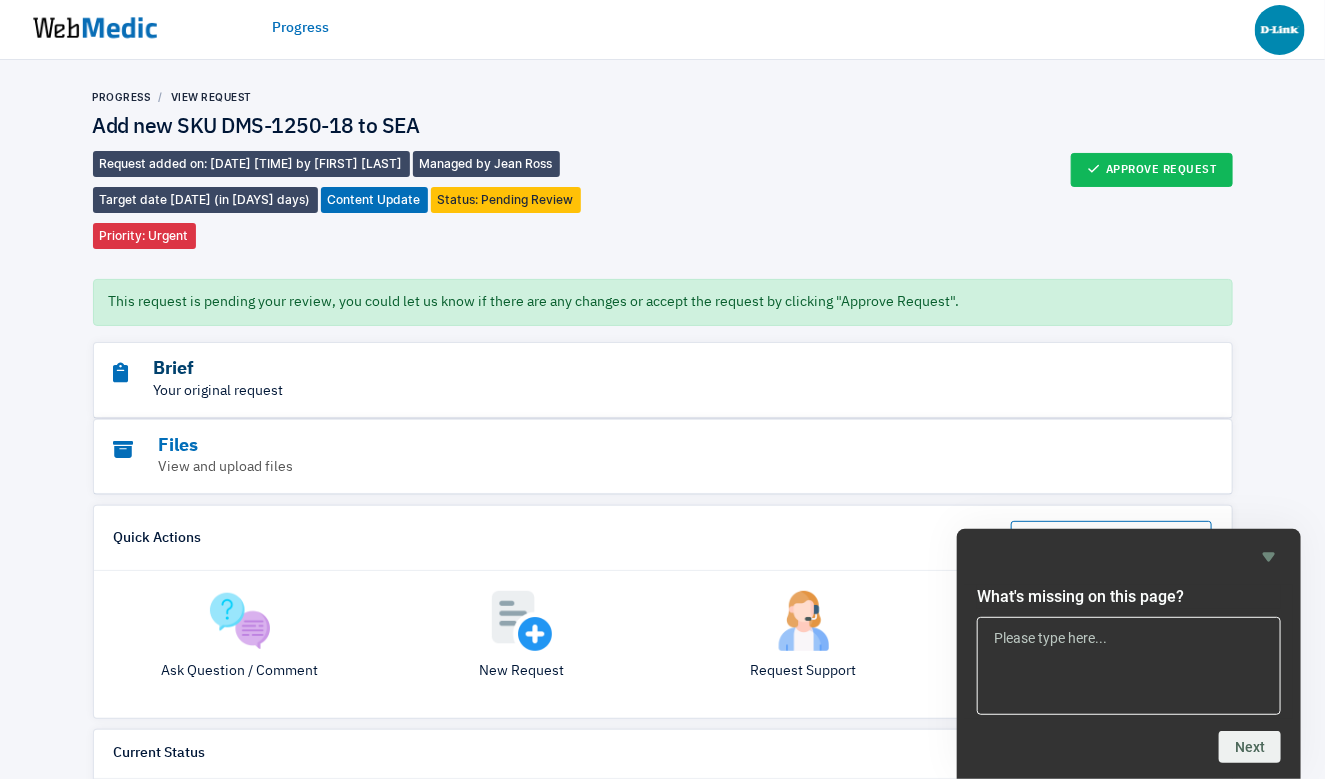 click on "Brief" at bounding box center [608, 369] 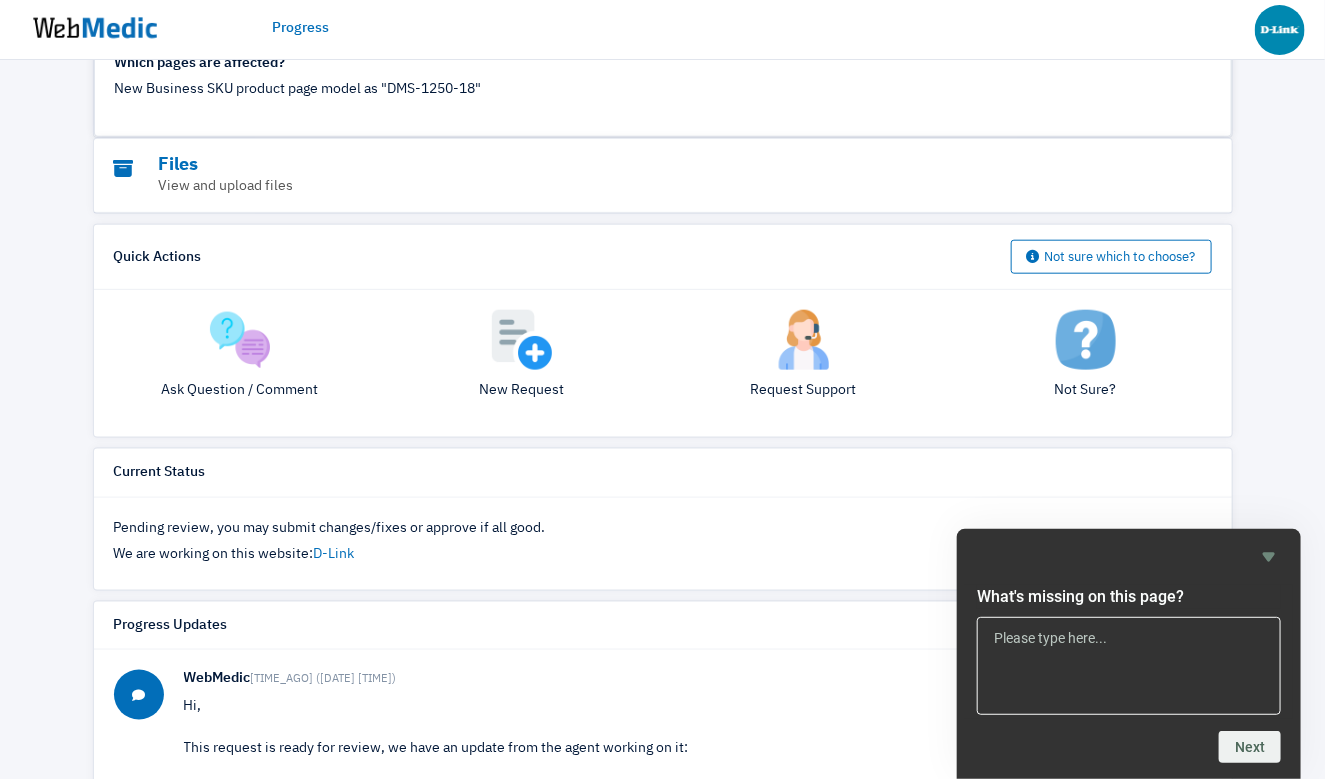 scroll, scrollTop: 705, scrollLeft: 0, axis: vertical 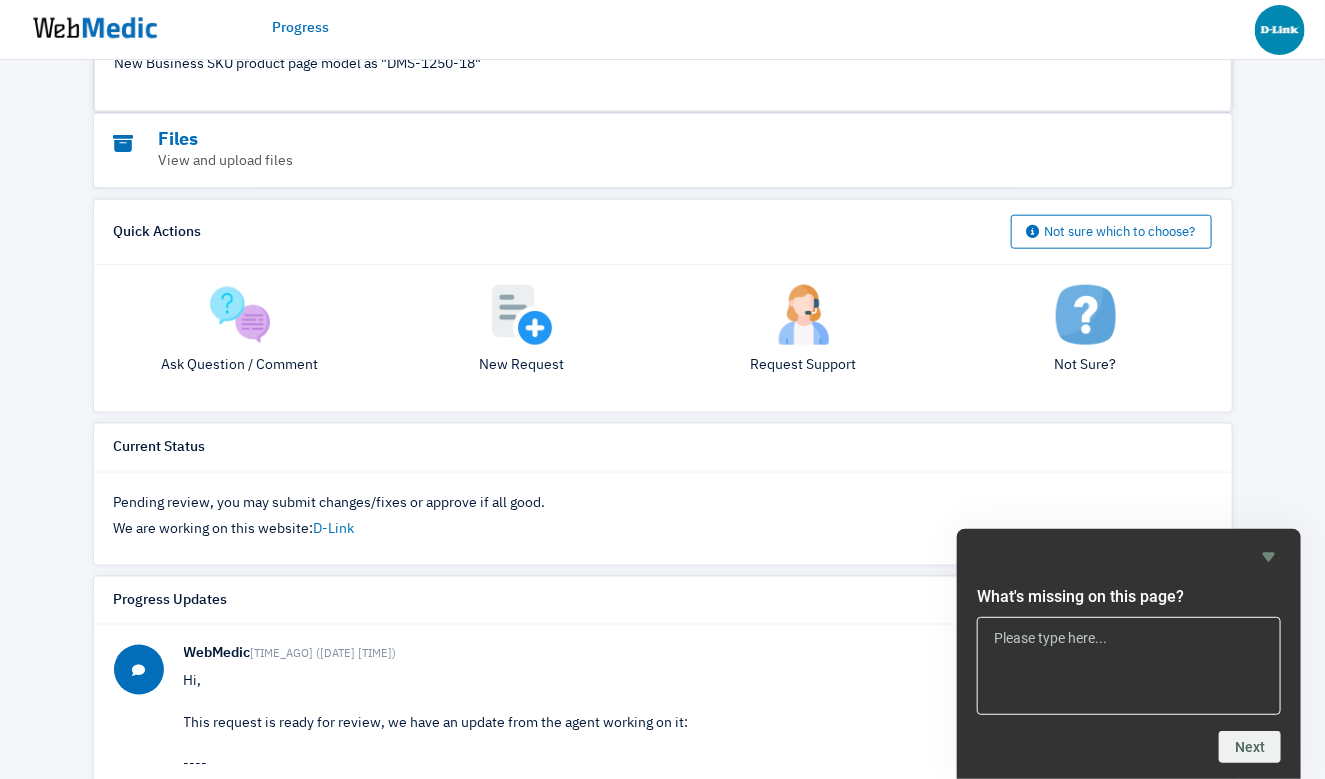 click at bounding box center (240, 315) 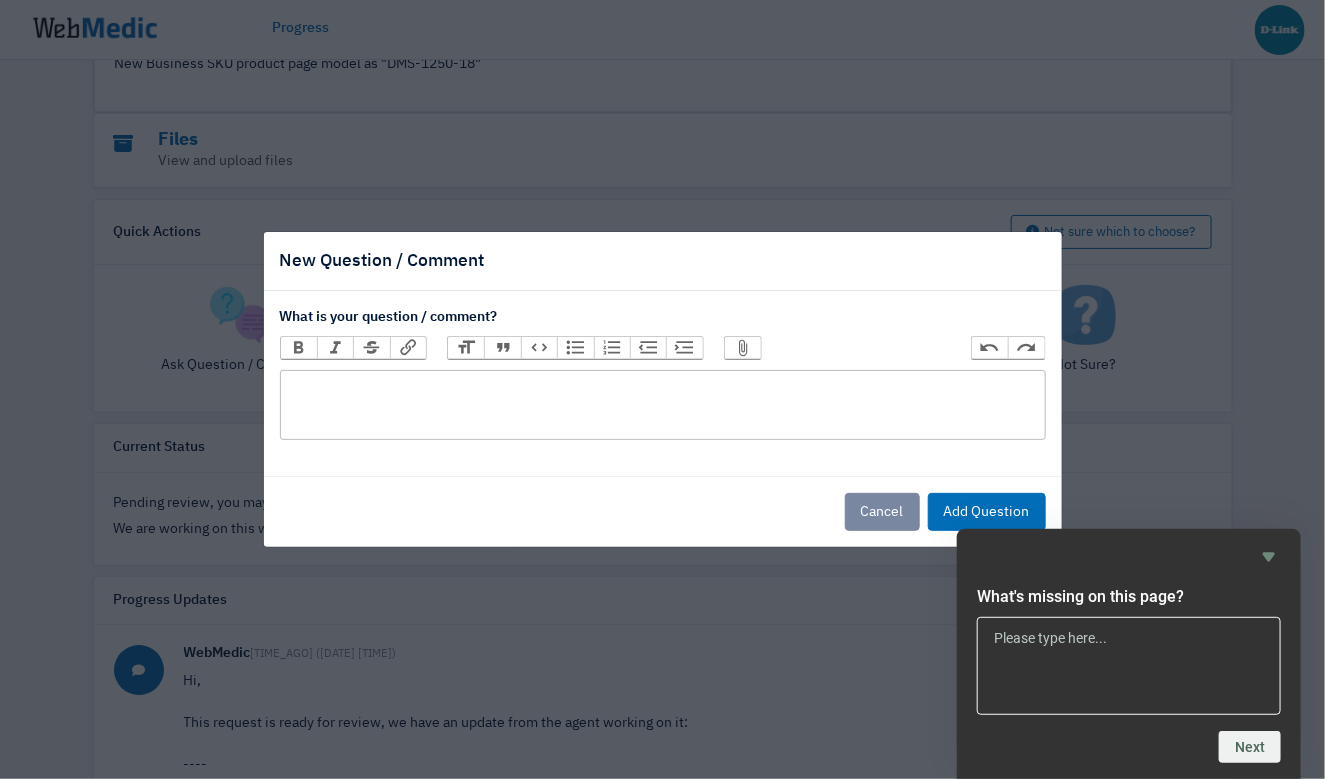 click at bounding box center (663, 405) 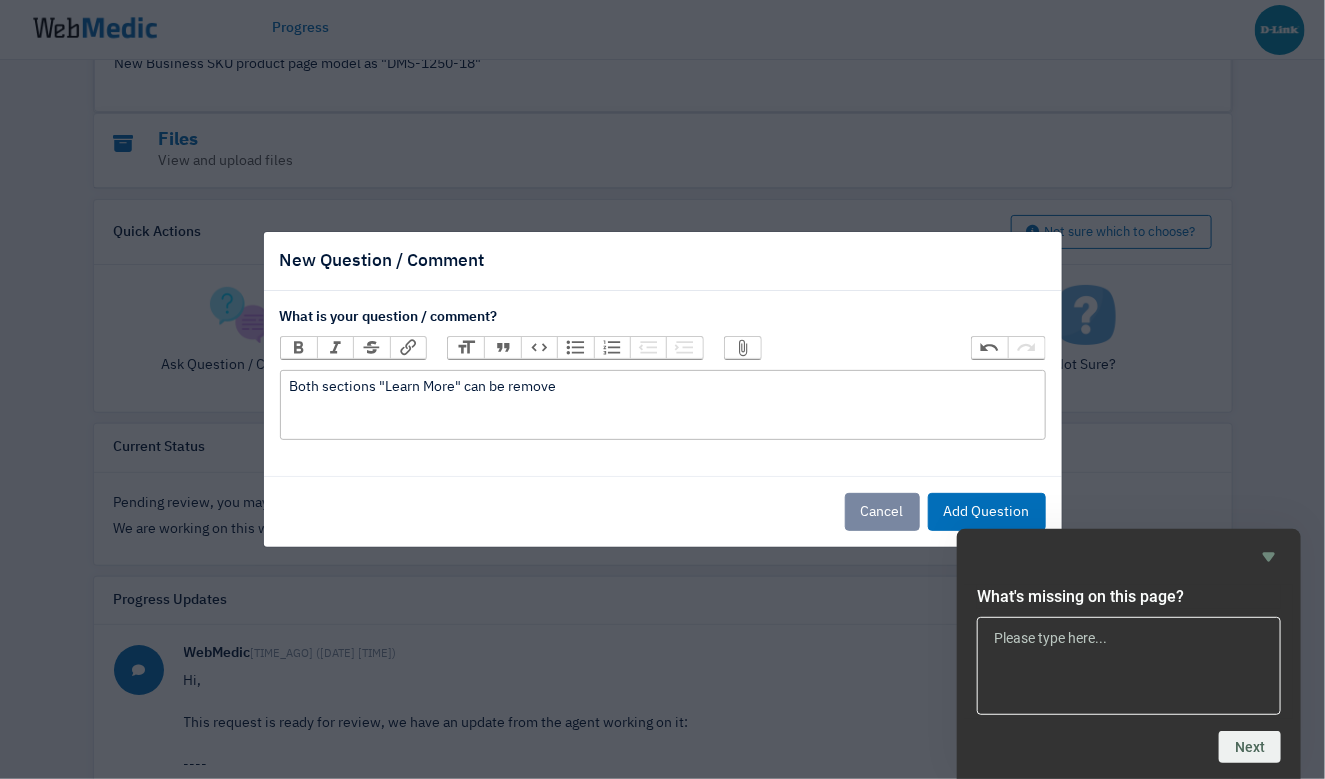 type on "<div>Both sections "Learn More" can be removed</div>" 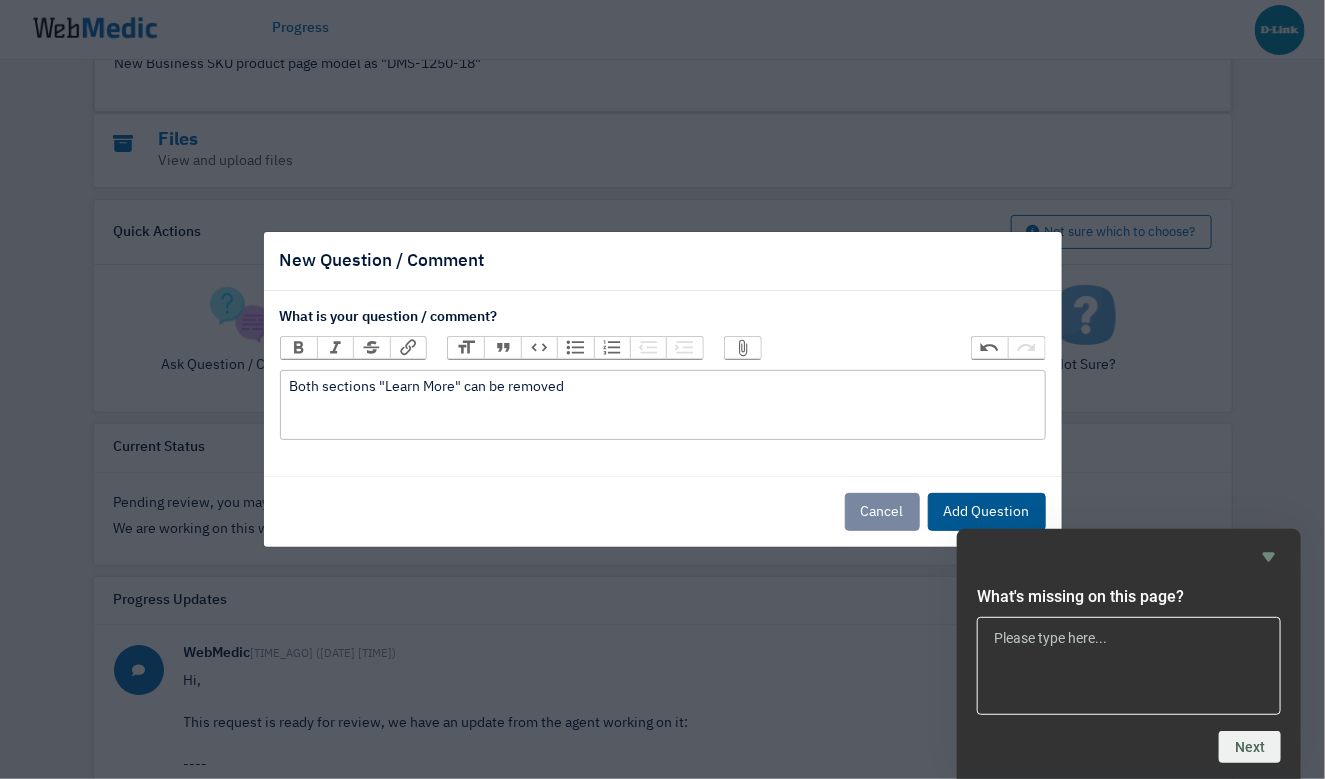 click on "Add Question" at bounding box center [987, 512] 